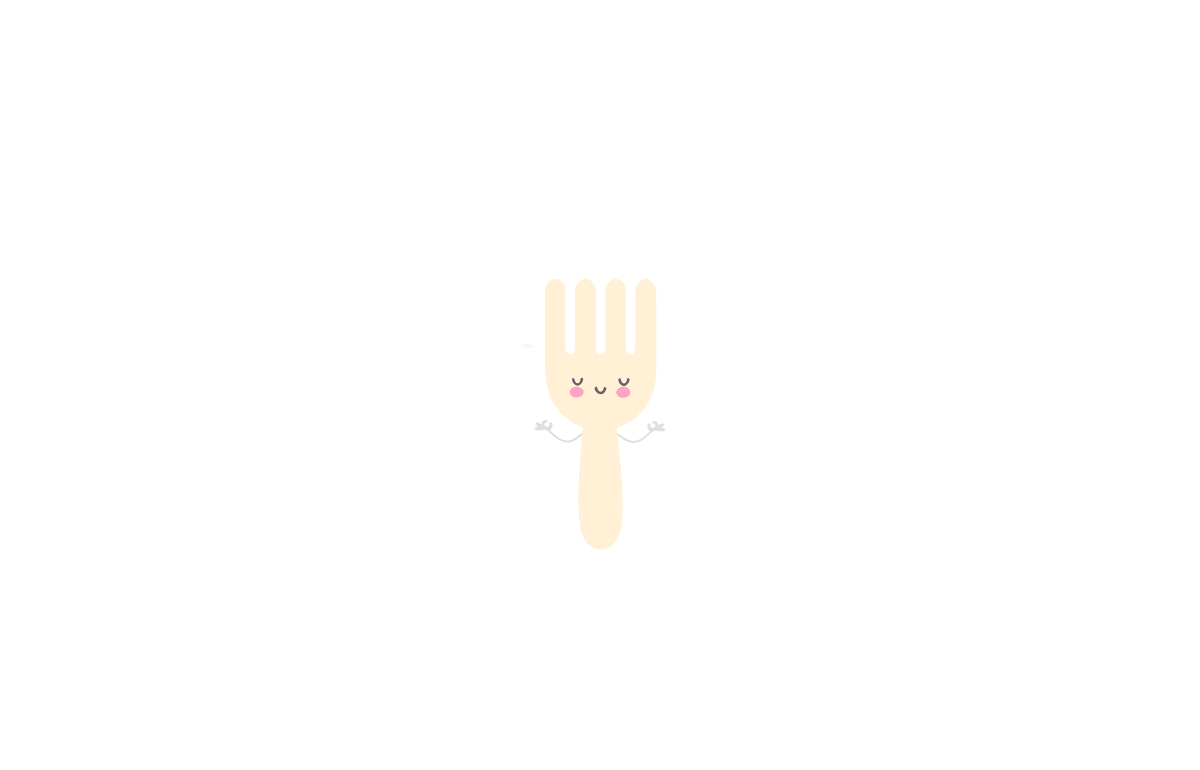 scroll, scrollTop: 0, scrollLeft: 0, axis: both 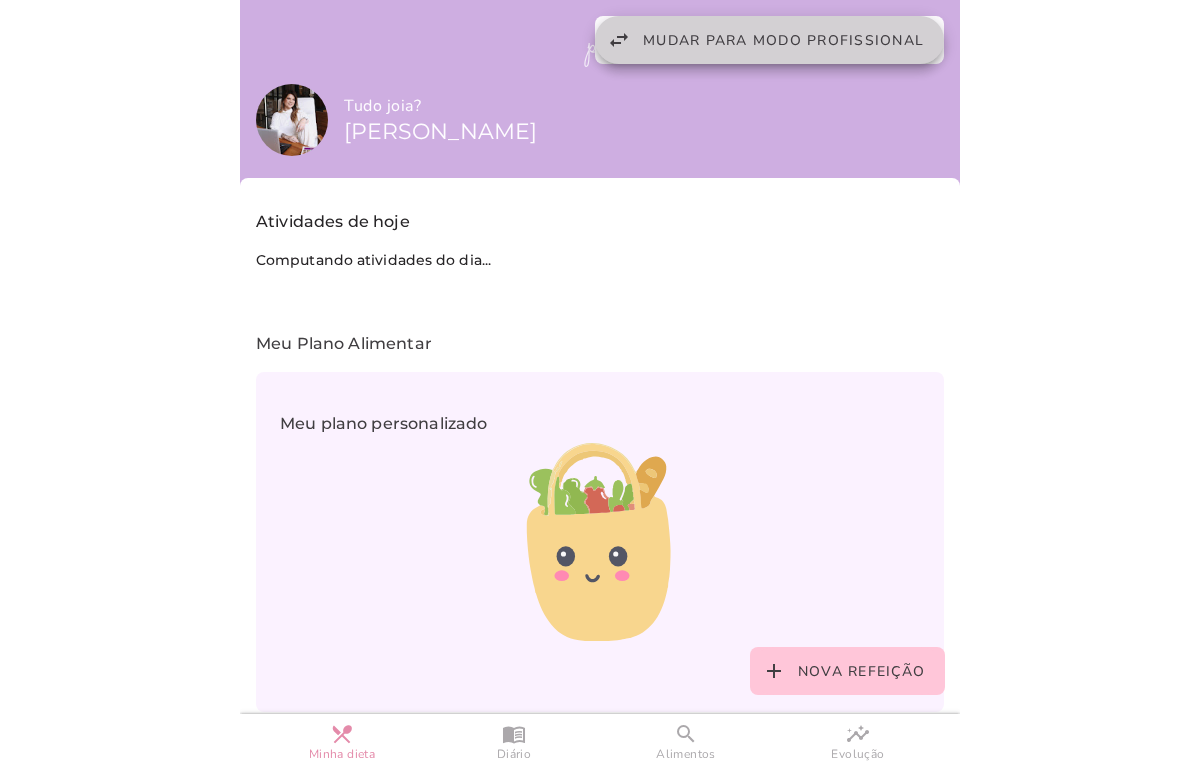 click on "Mudar para modo profissional" at bounding box center (783, 40) 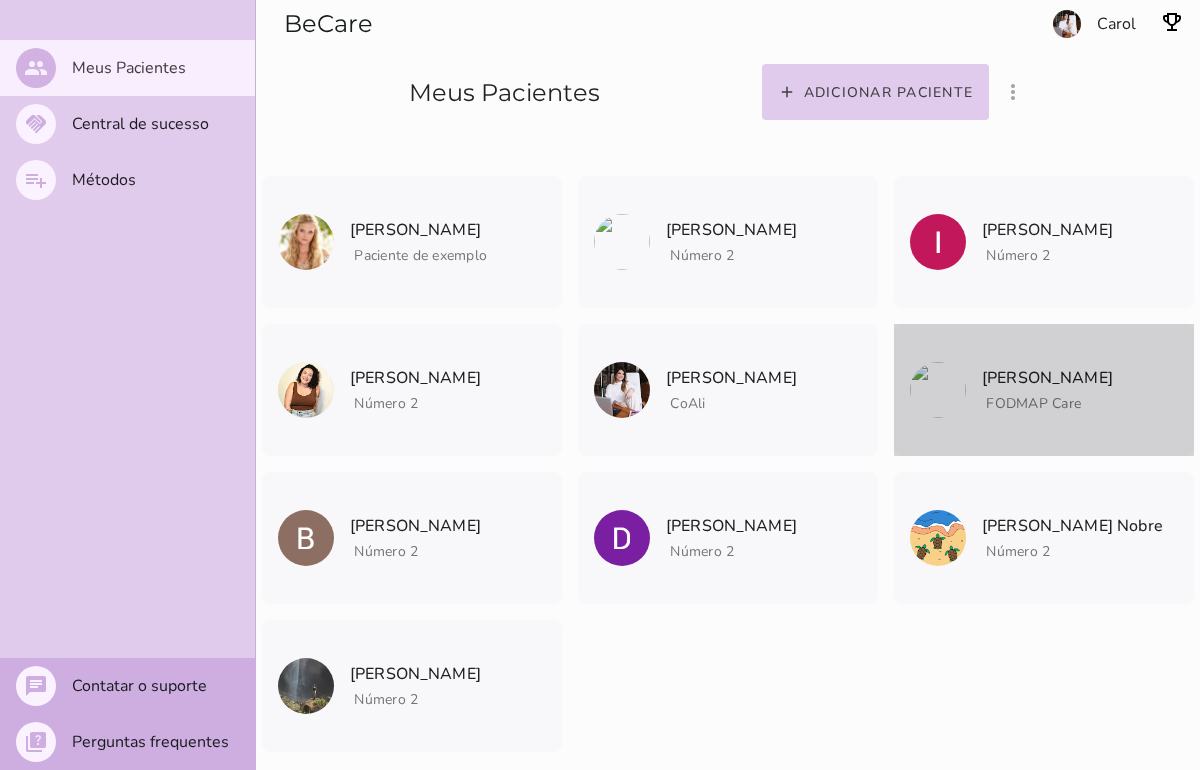 click on "[PERSON_NAME]" 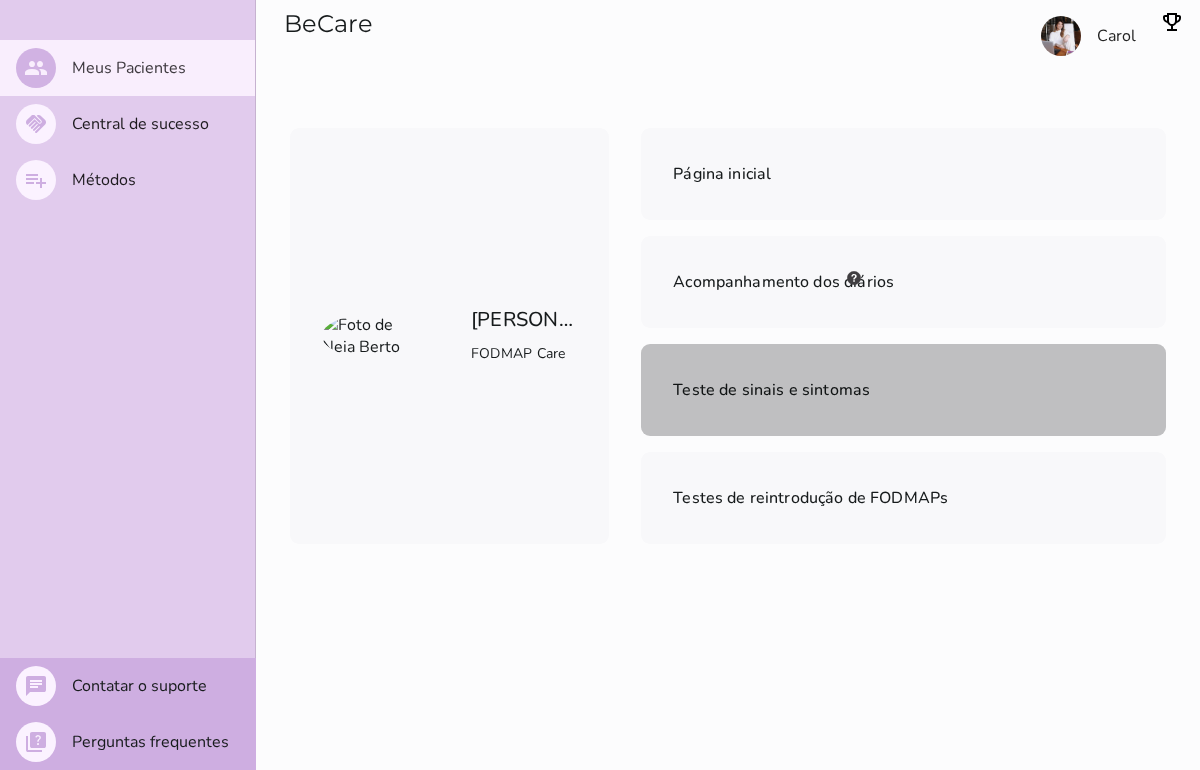 click on "Teste de sinais e sintomas" at bounding box center [903, 390] 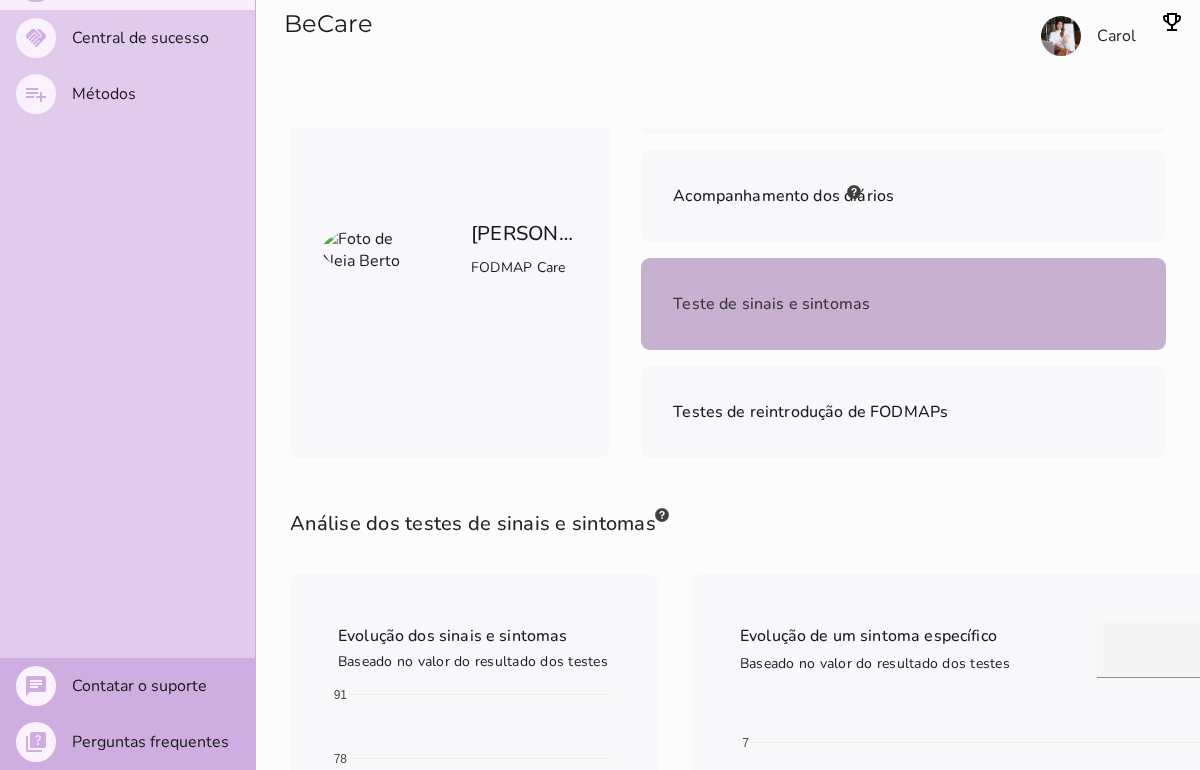 scroll, scrollTop: 0, scrollLeft: 0, axis: both 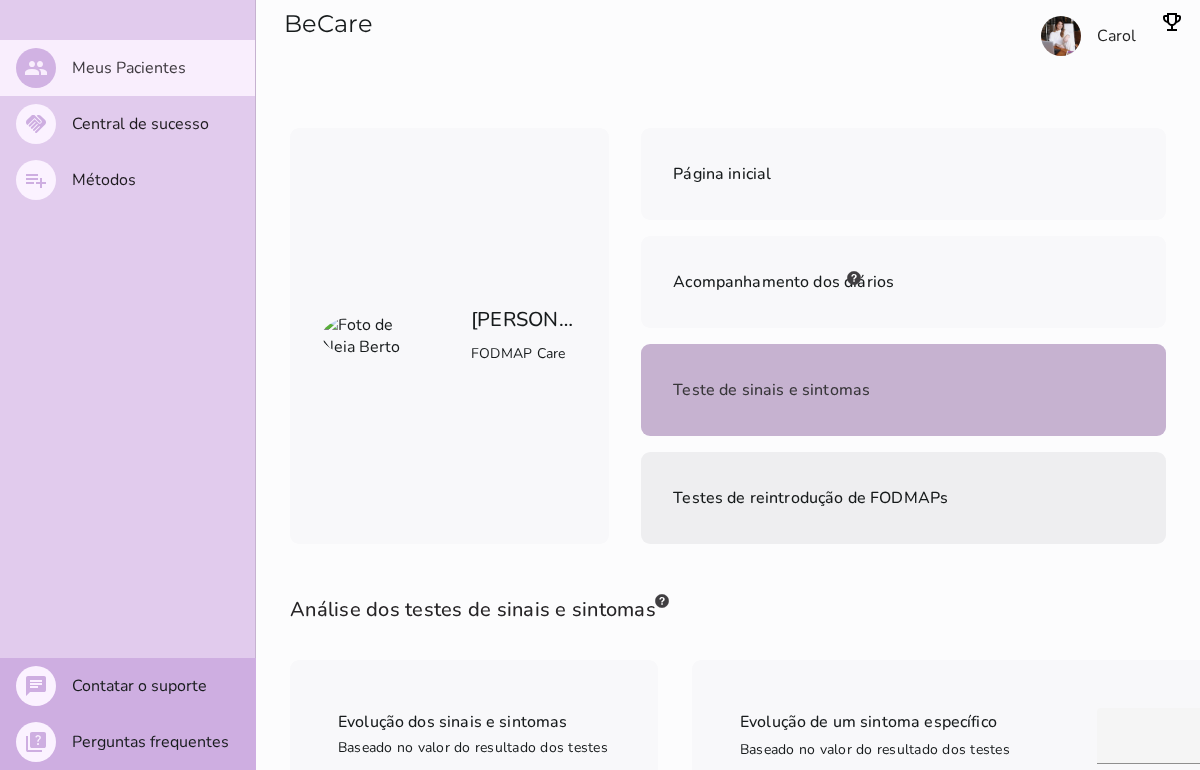 click on "Testes de reintrodução de FODMAPs" at bounding box center [903, 498] 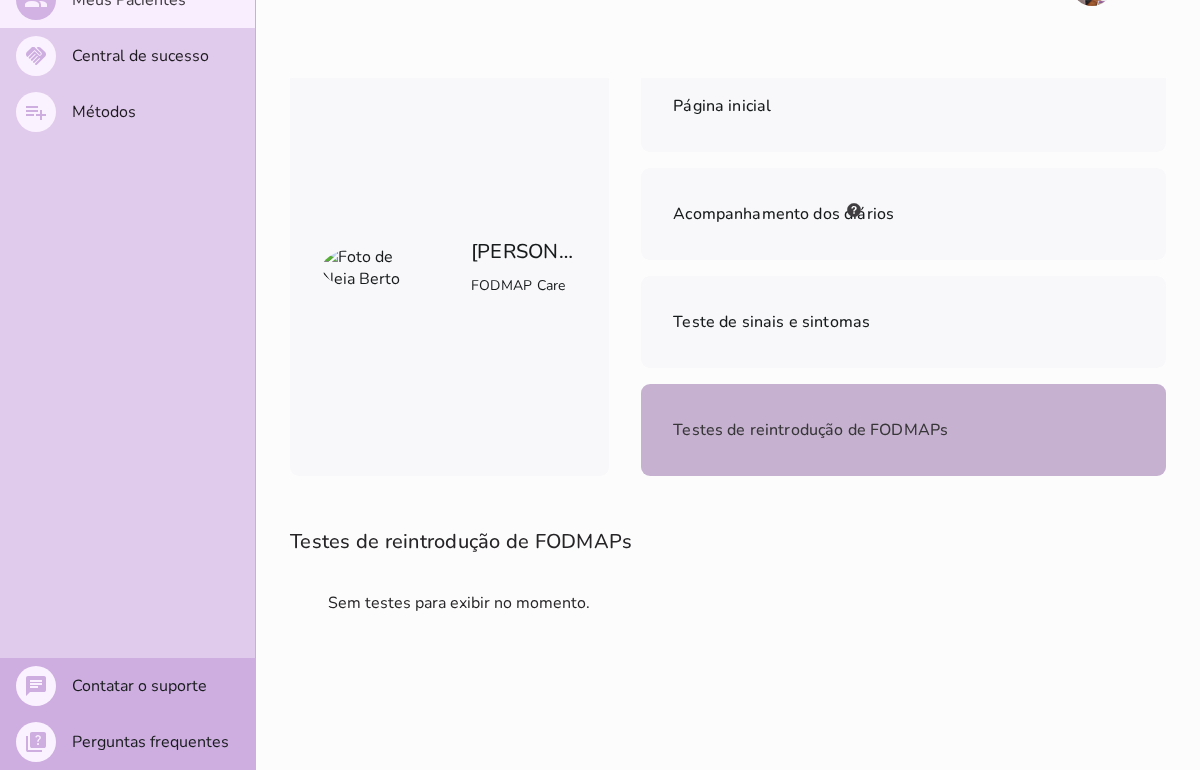 scroll, scrollTop: 0, scrollLeft: 0, axis: both 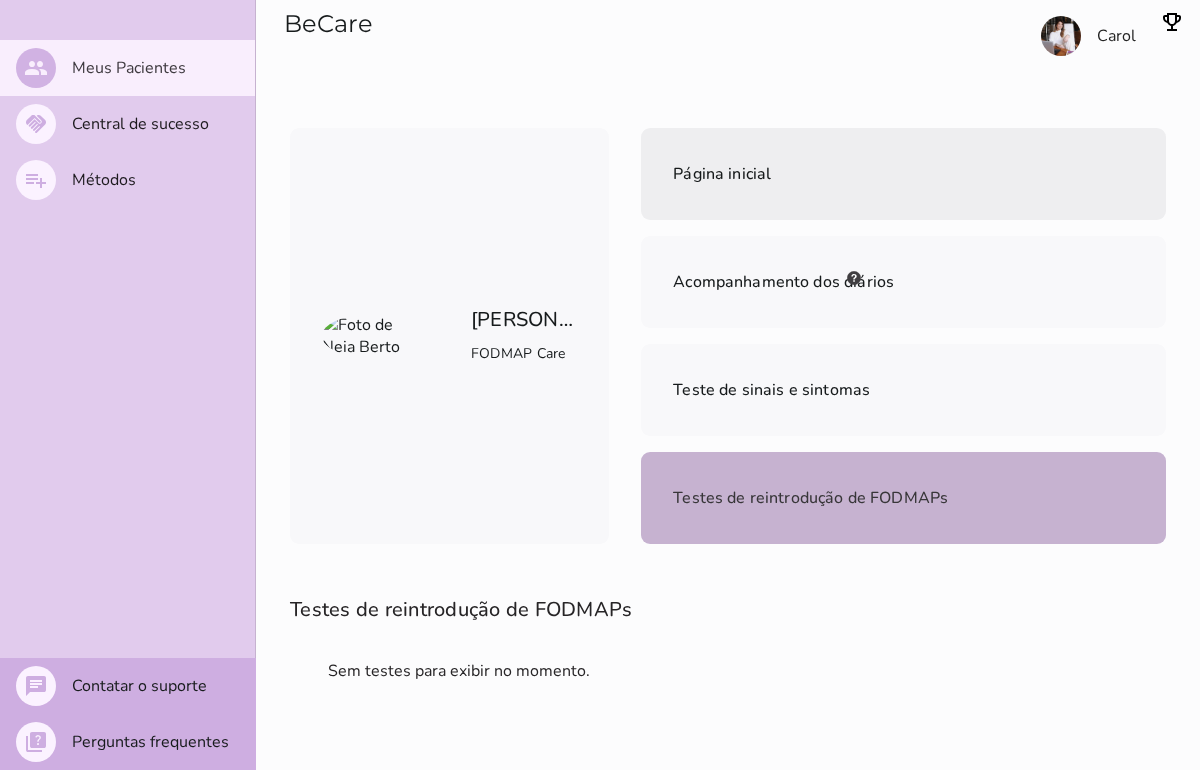 click on "Página inicial" at bounding box center [903, 174] 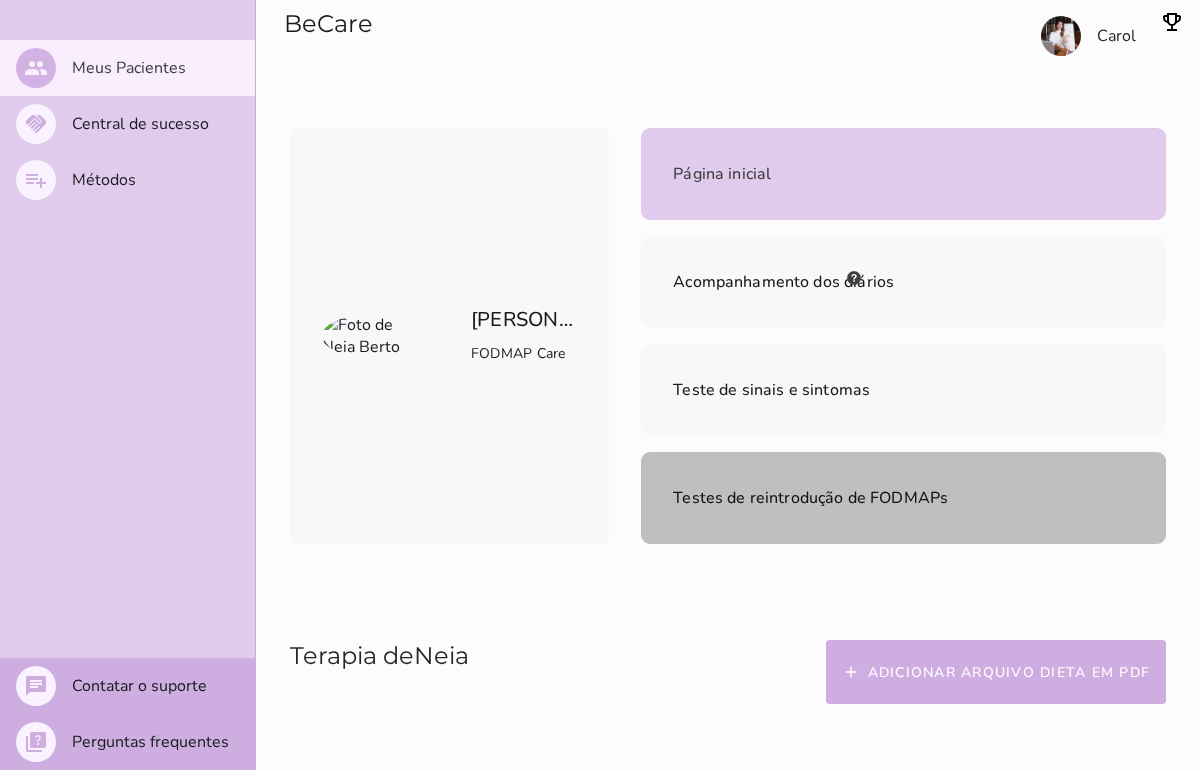 click on "Testes de reintrodução de FODMAPs" at bounding box center (903, 498) 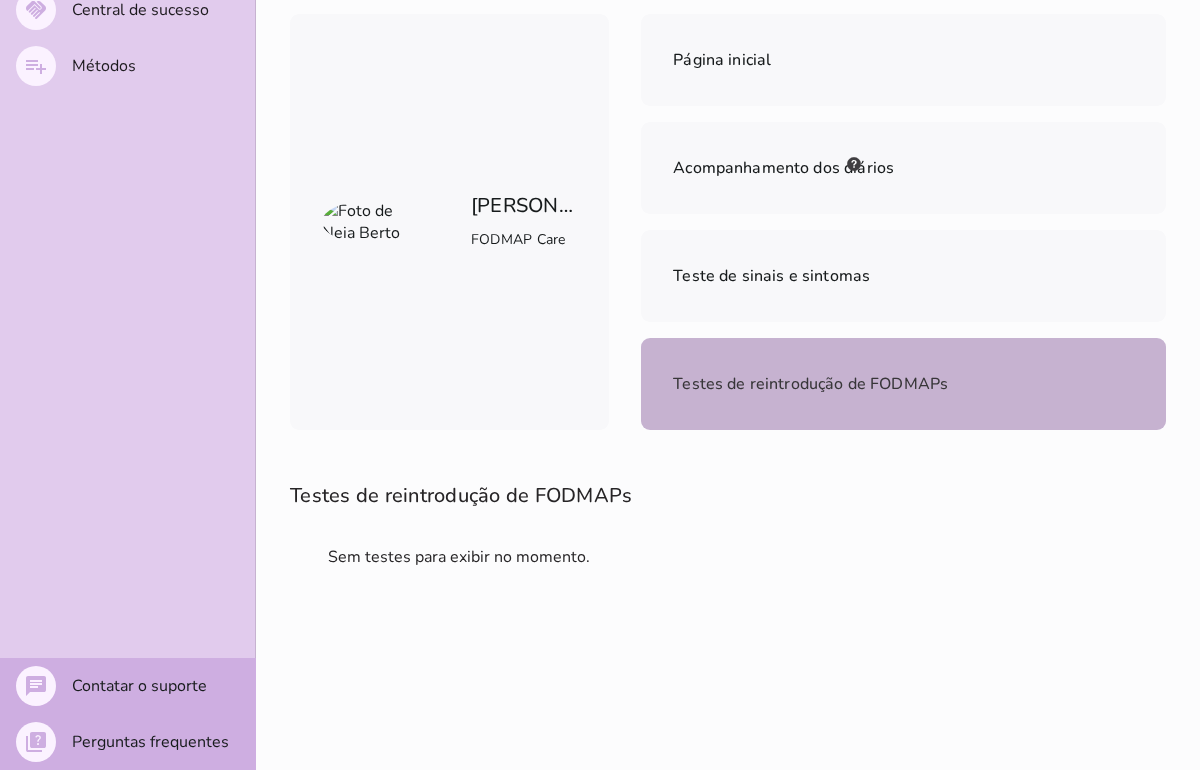 scroll, scrollTop: 116, scrollLeft: 0, axis: vertical 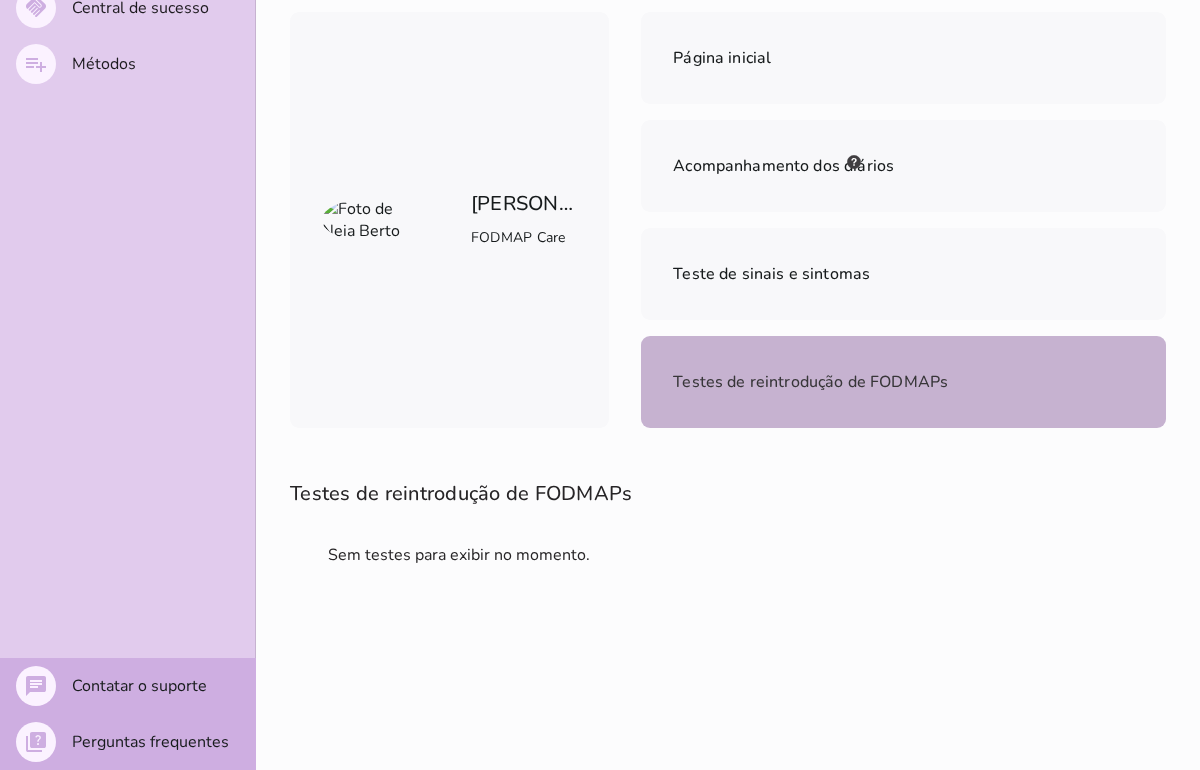 click on "Terapia de  Neia
Adicionar arquivo dieta em PDF
Materiais para consultar e conduzir o tratamento
Use a tabela de alimentos permitidos e as receitas para montar uma
dieta condizente com o protocolo.  Esse material já está no app
do paciente e incluso nas funcionalidades
Tabela de alimentos FODMAP
Receitas low-FODMAP
FODMAP Academy: Curso low-FODMAP Diet
Em desenvolvimento
Videos de receitas
Materiais auxiliares para imprimir
Materiais em PDF para você caso você queira consultar ou imprimir pro
seu paciente.
Tabela de alimentos FODMAP" at bounding box center (728, 706) 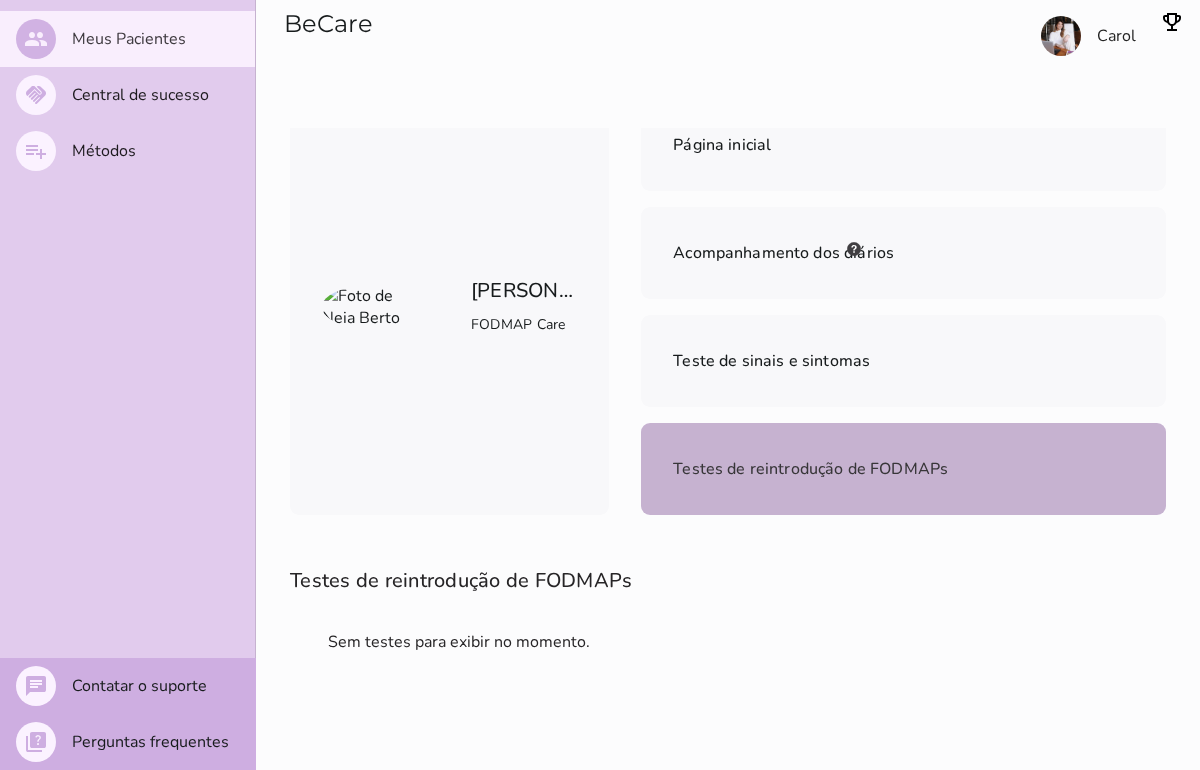 scroll, scrollTop: 0, scrollLeft: 0, axis: both 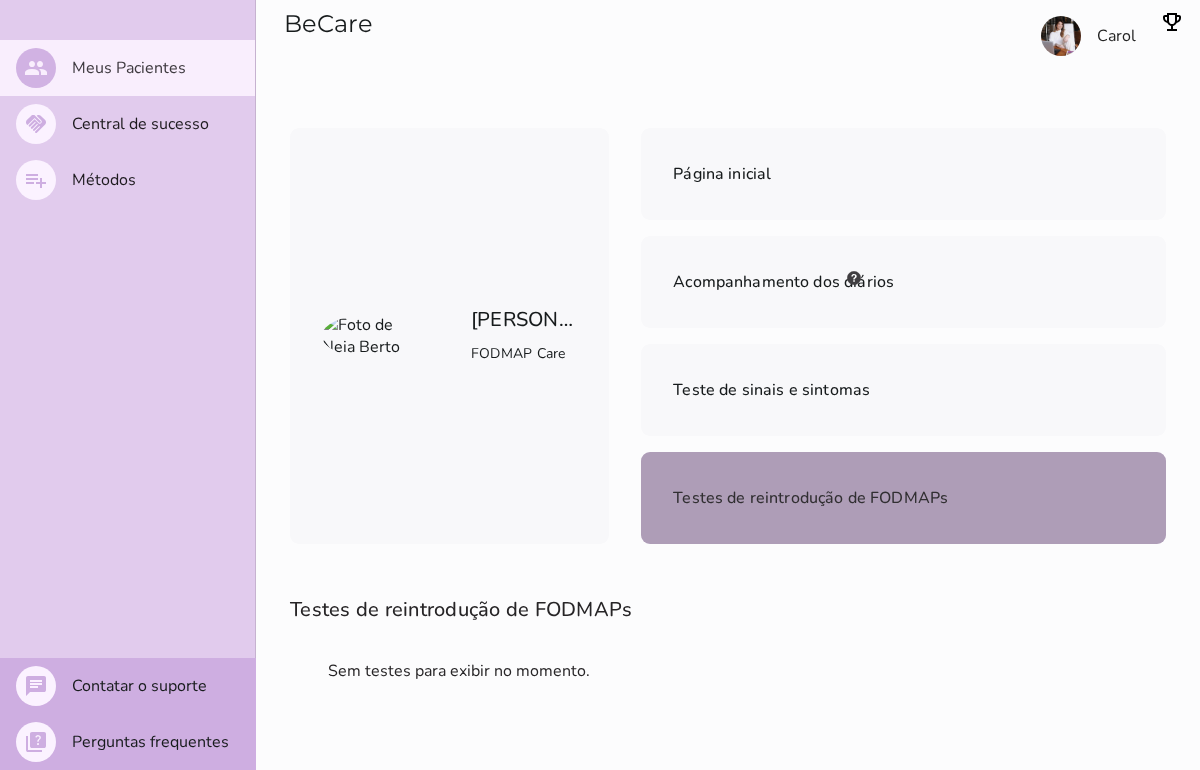 click on "Testes de reintrodução de FODMAPs" at bounding box center (810, 498) 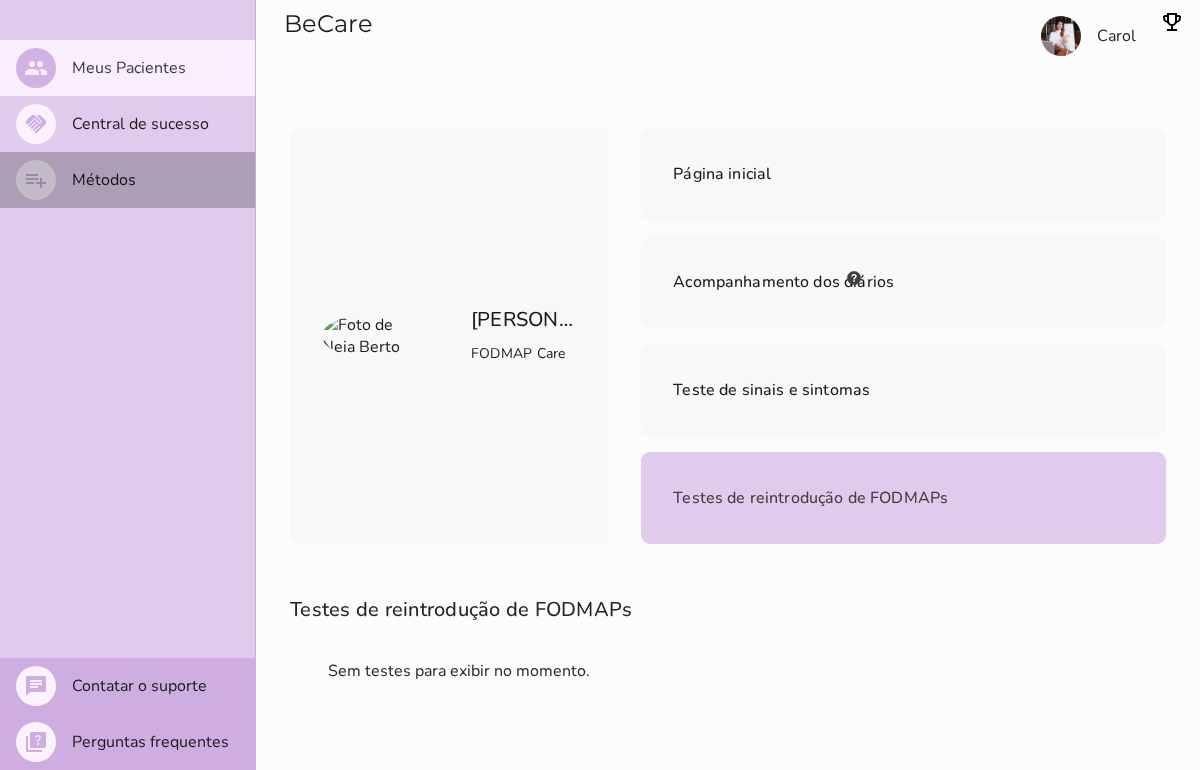 click on "playlist_add
Métodos" at bounding box center (127, 180) 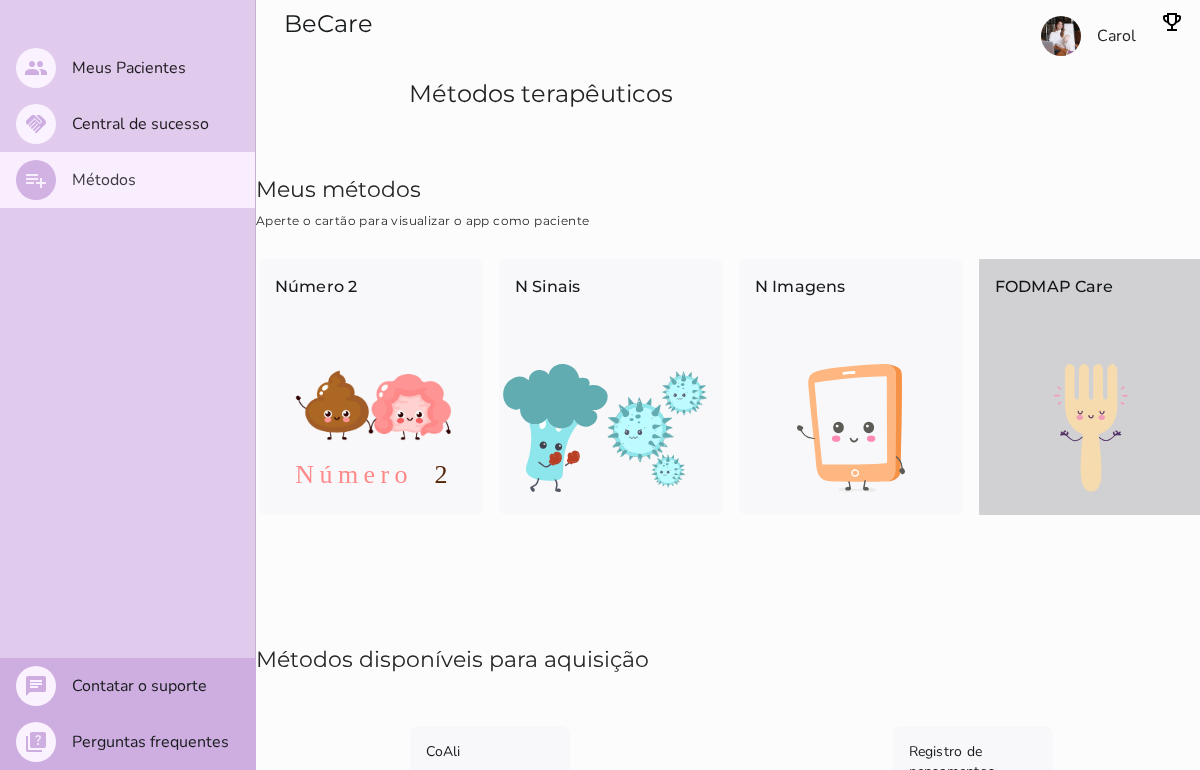 click at bounding box center [1091, 428] 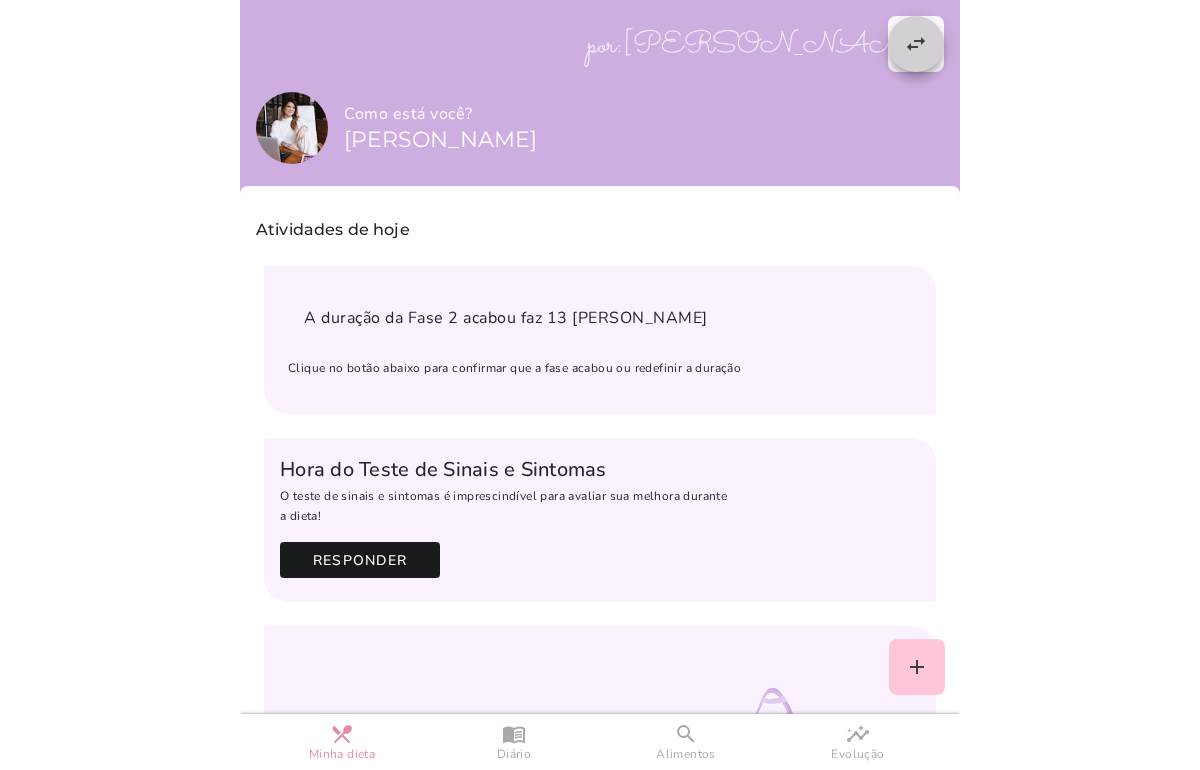 click on "swap_horiz" at bounding box center [916, 44] 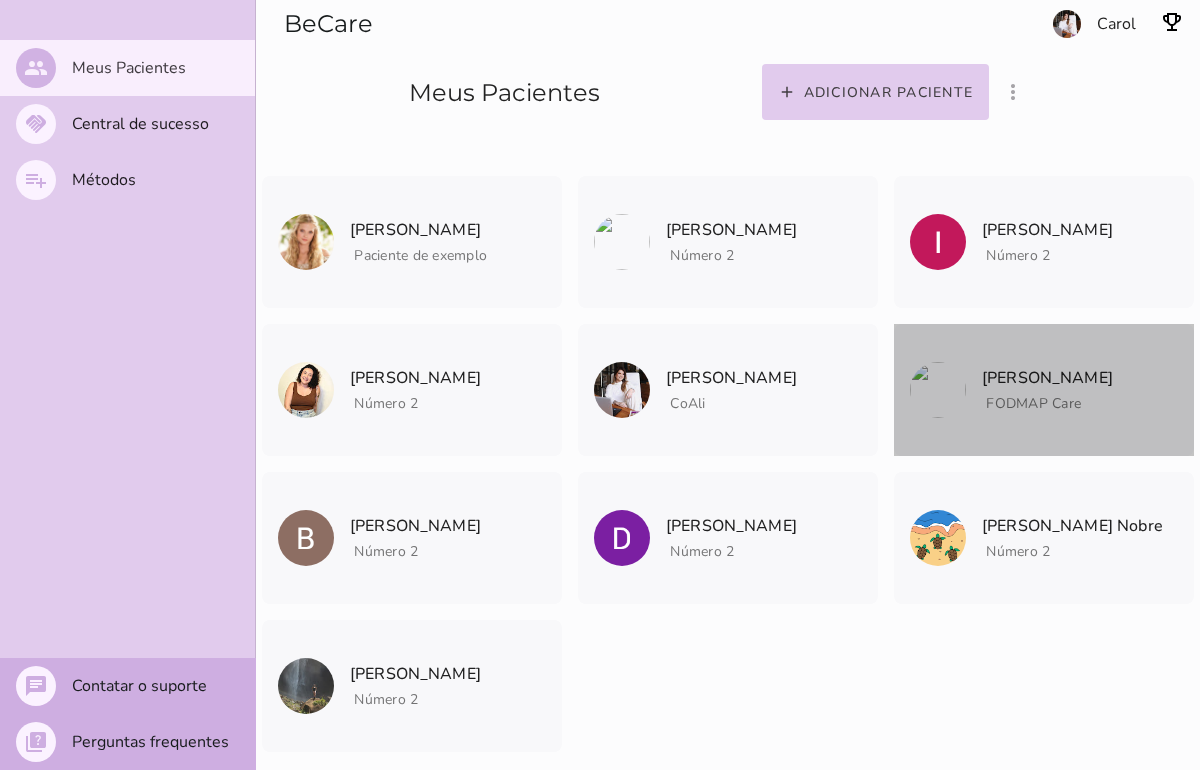 click on "Neia Berto
Arquivar paciente
Quando você finalizar a terapia digital com um paciente, utilize esta
opção para arquivar os dados do seu paciente.
O que muda?
Ao arquivar um paciente ele deixará de aparecer na listagem de
pacientes.
Caso queira visualizar ele novamente você deverá ir na opção 'mostrar
pacientes arquivados e convidados', logo a cima nos três pontinhos
(⋮).
Me ajude a entender como foi a terapia com  Neia  para
arquivar?
Entender como suas conduta funciona nos ajuda a adaptar o BeCare
para suas necessidades.
Neia  abandonou a terapia" 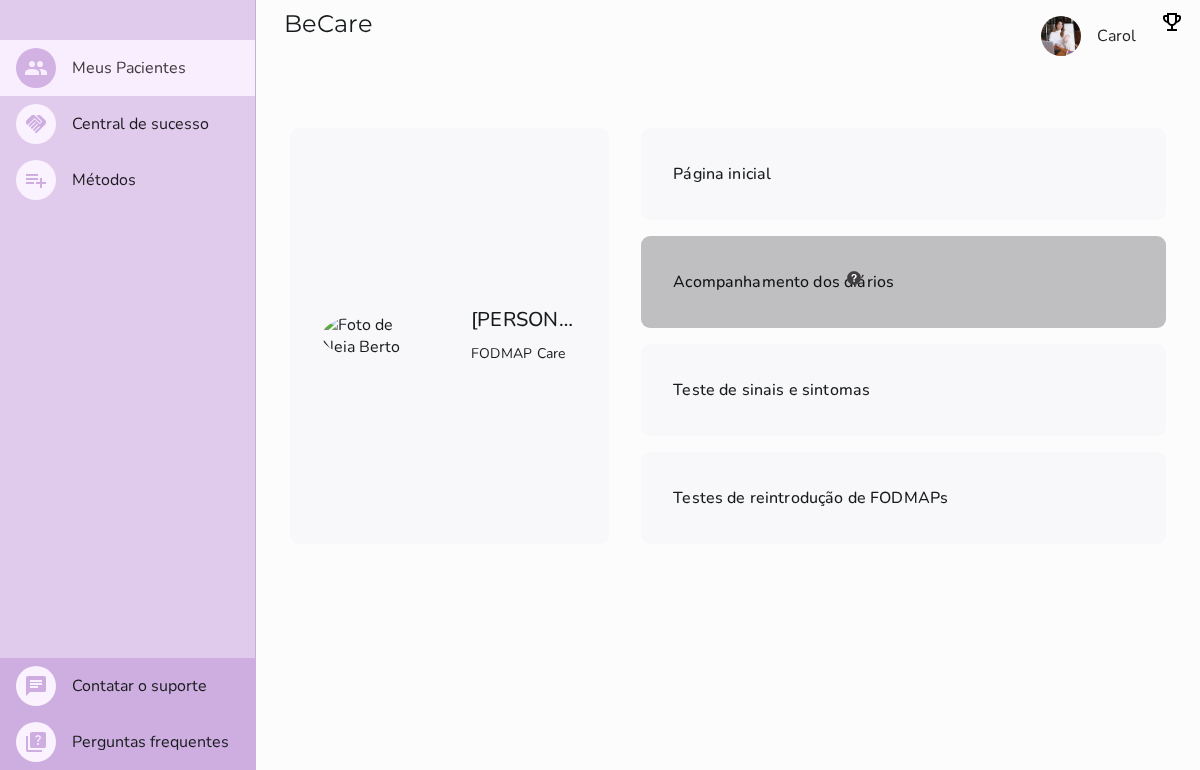 click on "Acompanhamento dos diários" at bounding box center [903, 282] 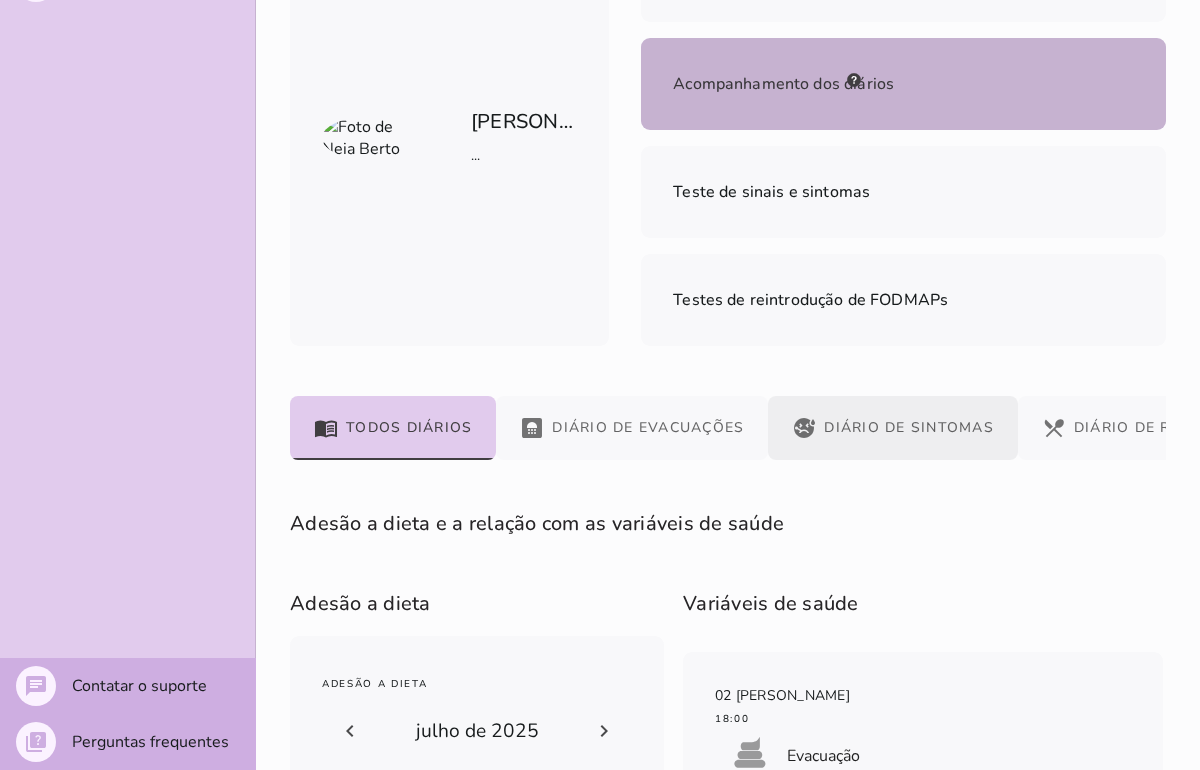 scroll, scrollTop: 200, scrollLeft: 0, axis: vertical 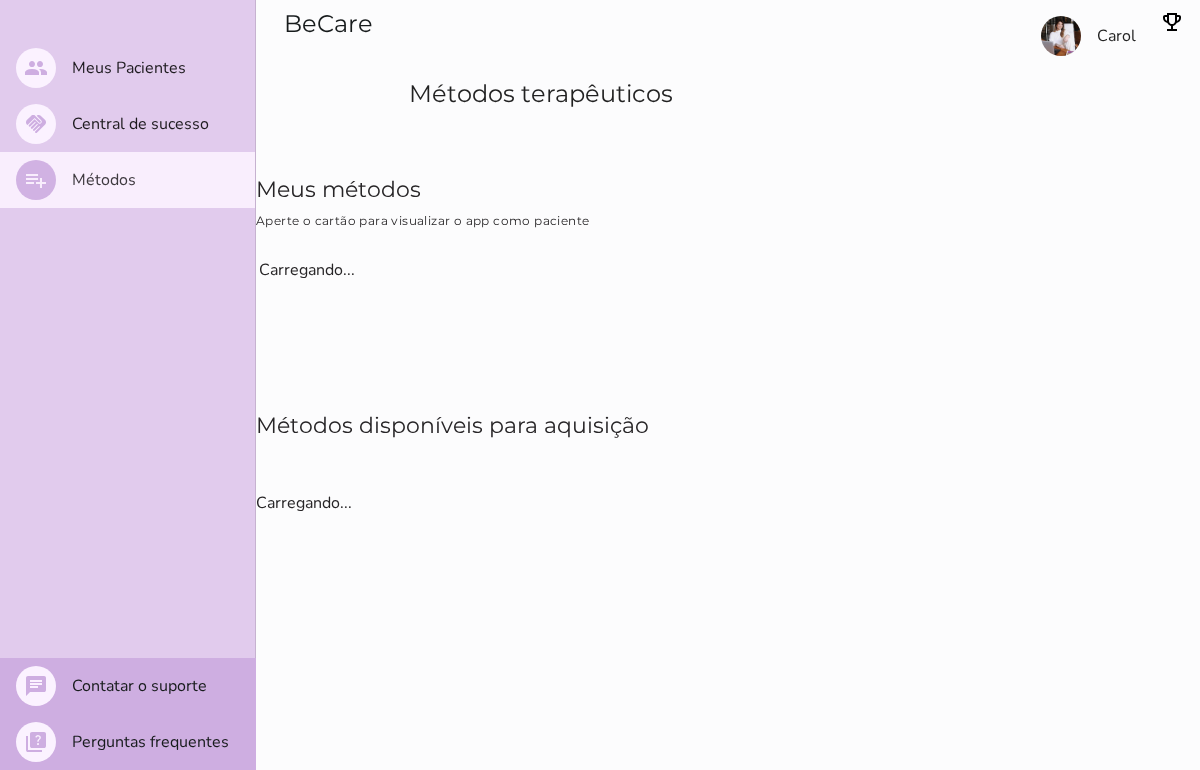 type 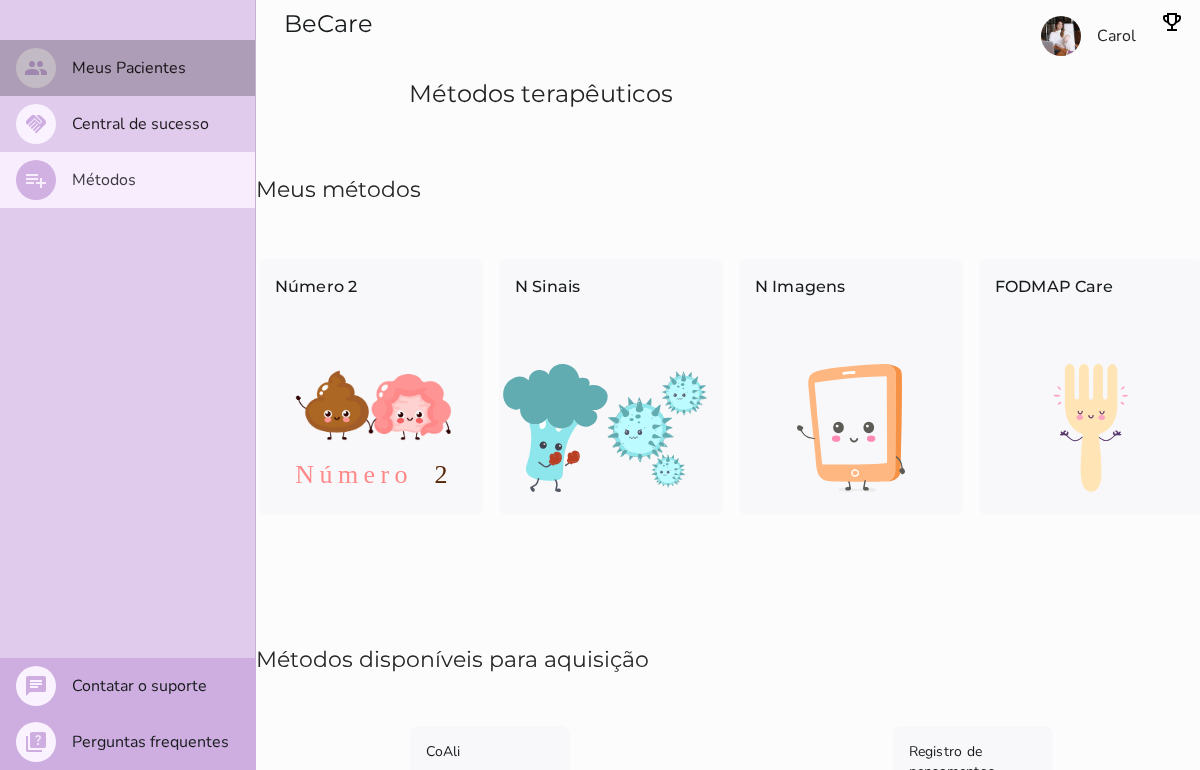 click on "Meus Pacientes" at bounding box center (0, 0) 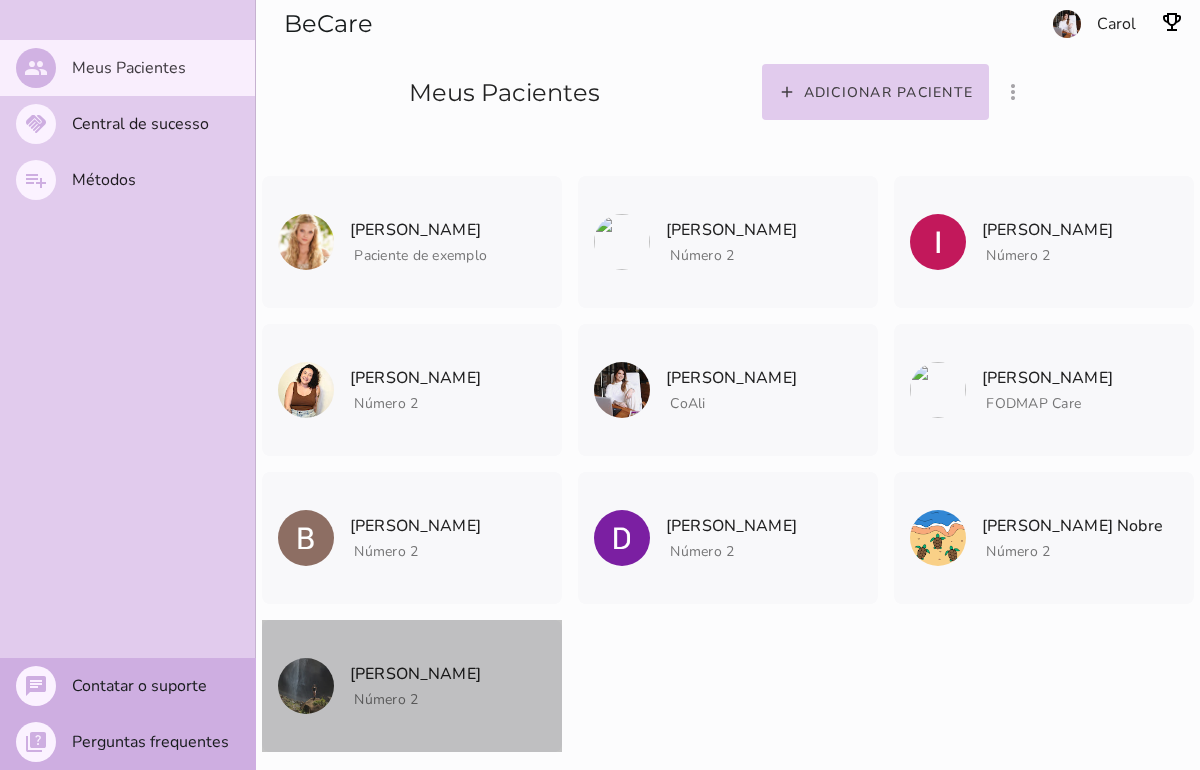 click on "Claudineia Berto
Número 2
Arquivar paciente
Quando você finalizar a terapia digital com um paciente, utilize esta
opção para arquivar os dados do seu paciente.
O que muda?
Ao arquivar um paciente ele deixará de aparecer na listagem de
pacientes.
Caso queira visualizar ele novamente você deverá ir na opção 'mostrar
pacientes arquivados e convidados', logo a cima nos três pontinhos
(⋮).
Me ajude a entender como foi a terapia com  Claudineia  para
arquivar?
Entender como suas conduta funciona nos ajuda a adaptar o BeCare
para suas necessidades.
Claudineia" 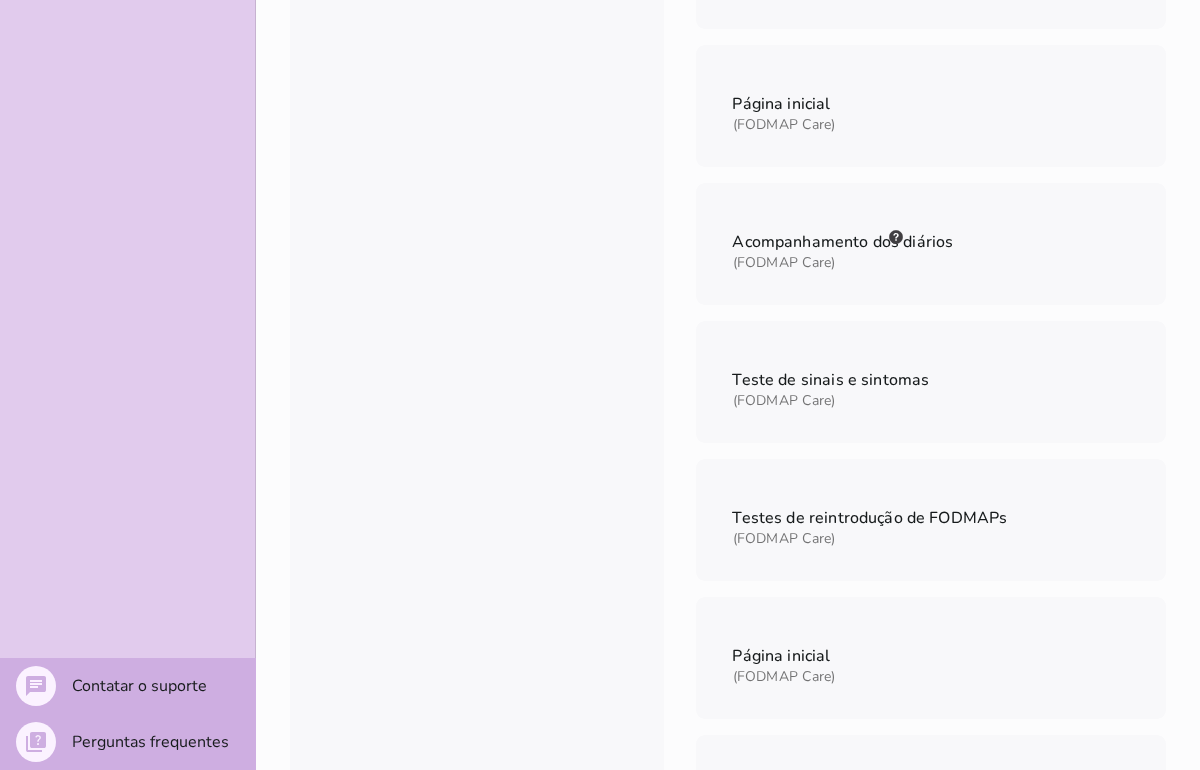 scroll, scrollTop: 358, scrollLeft: 0, axis: vertical 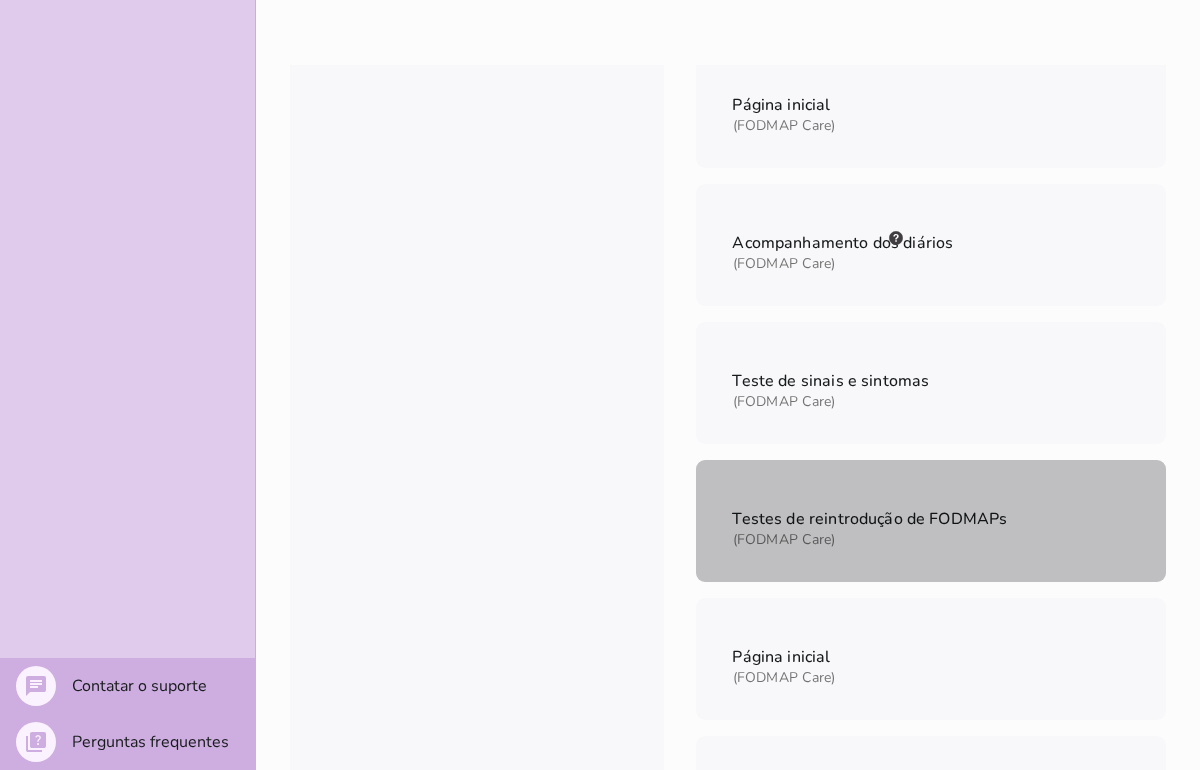 click on "Testes de reintrodução de FODMAPs" at bounding box center (869, 518) 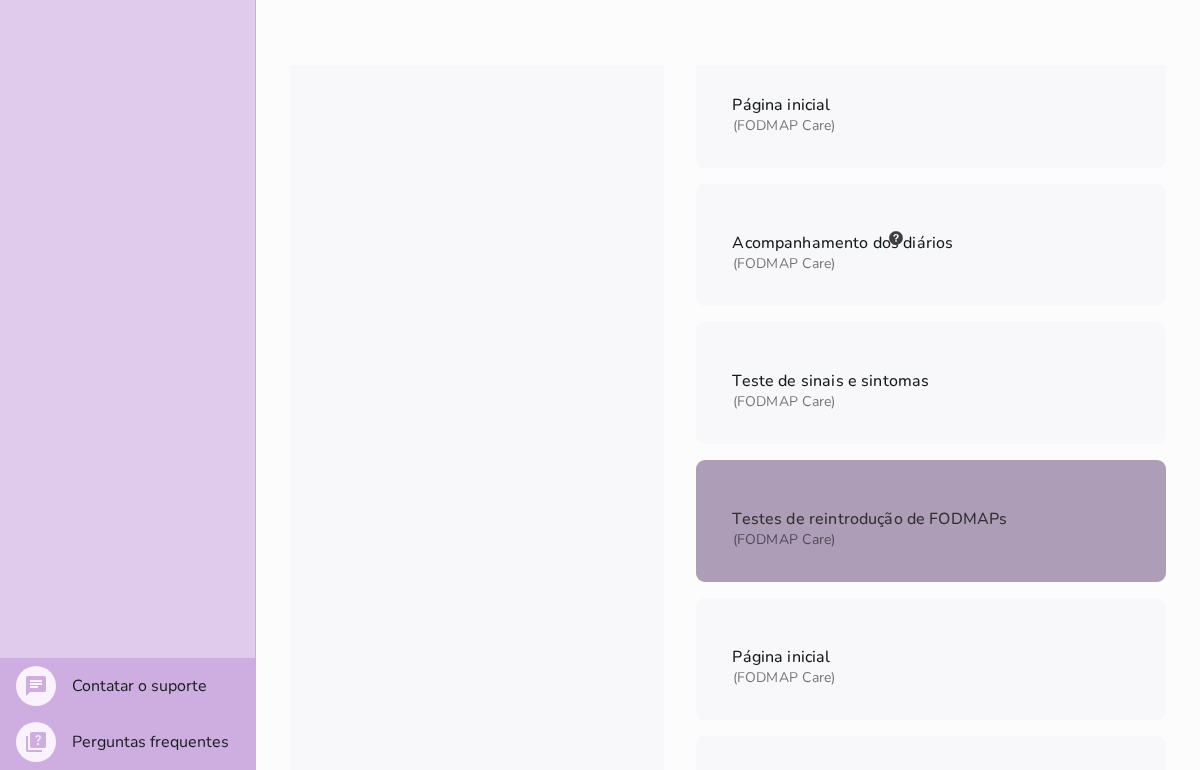 click on "Testes de reintrodução de FODMAPs
(FODMAP Care)" at bounding box center [931, 521] 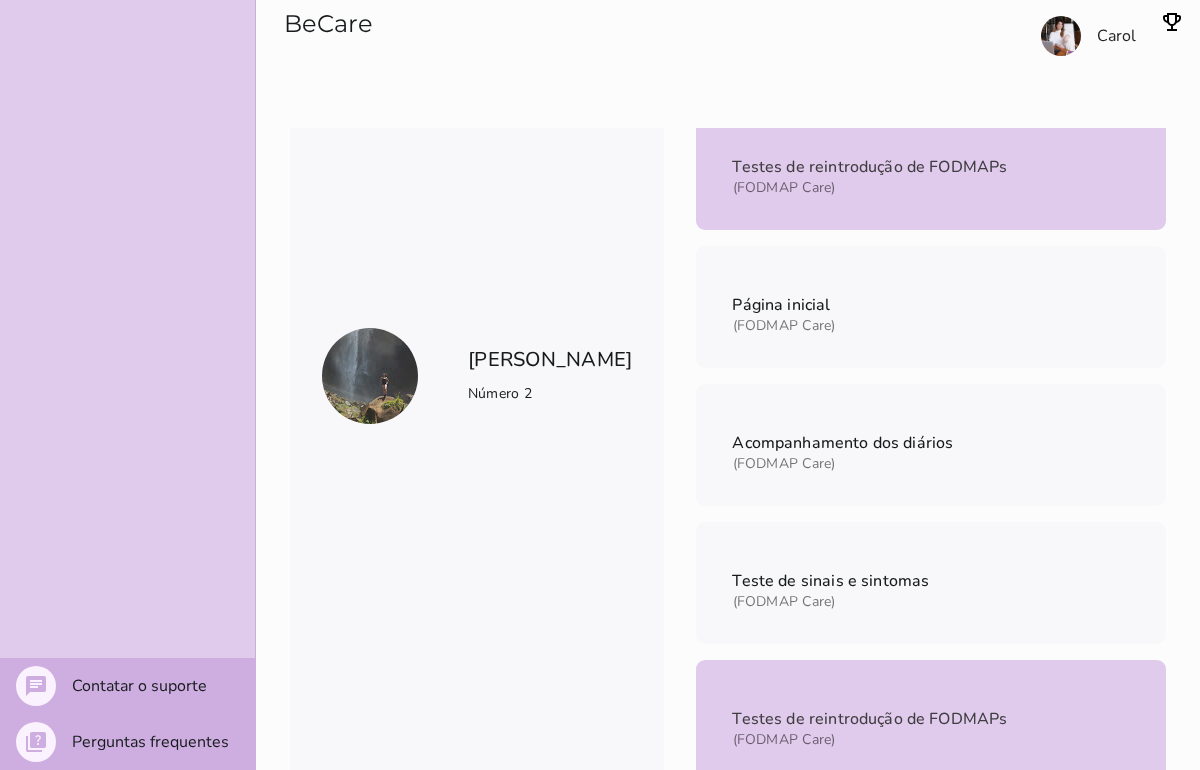 scroll, scrollTop: 1813, scrollLeft: 0, axis: vertical 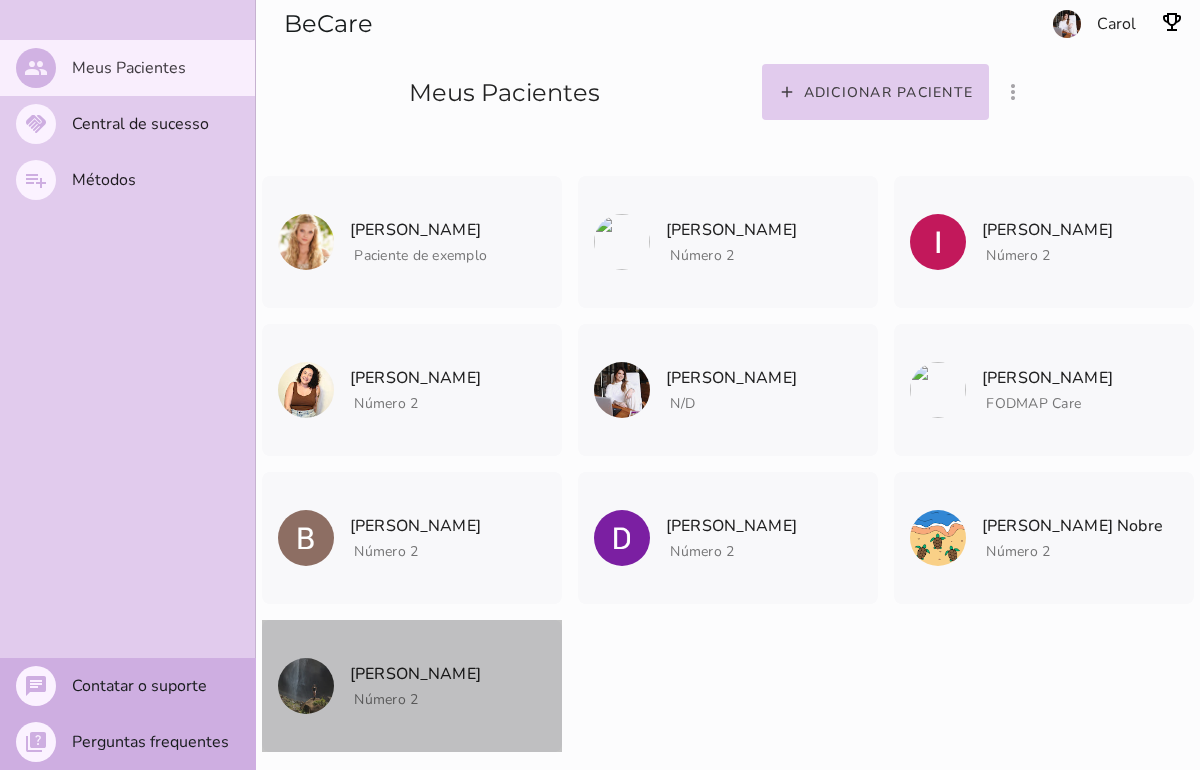 click on "Claudineia Berto
Arquivar paciente
Quando você finalizar a terapia digital com um paciente, utilize esta
opção para arquivar os dados do seu paciente.
O que muda?
Ao arquivar um paciente ele deixará de aparecer na listagem de
pacientes.
Caso queira visualizar ele novamente você deverá ir na opção 'mostrar
pacientes arquivados e convidados', logo a cima nos três pontinhos
(⋮).
Me ajude a entender como foi a terapia com  Claudineia  para
arquivar?
Entender como suas conduta funciona nos ajuda a adaptar o BeCare
para suas necessidades.
Claudineia" 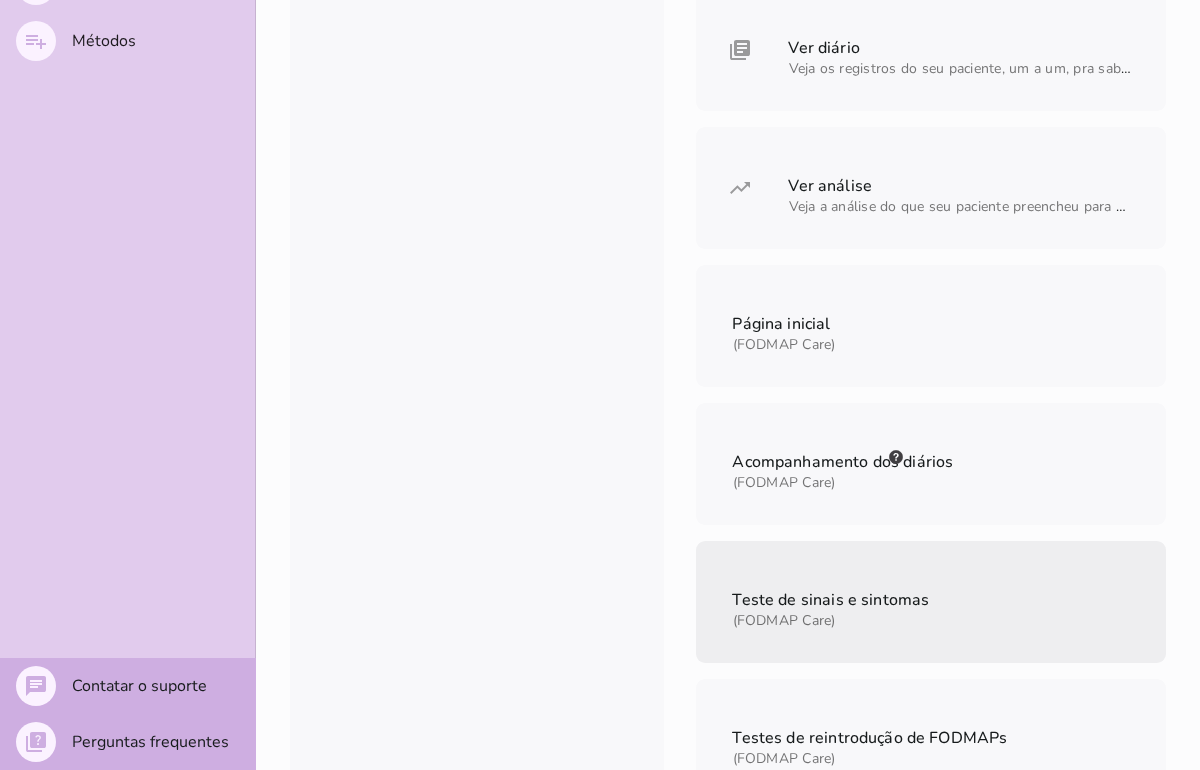 scroll, scrollTop: 145, scrollLeft: 0, axis: vertical 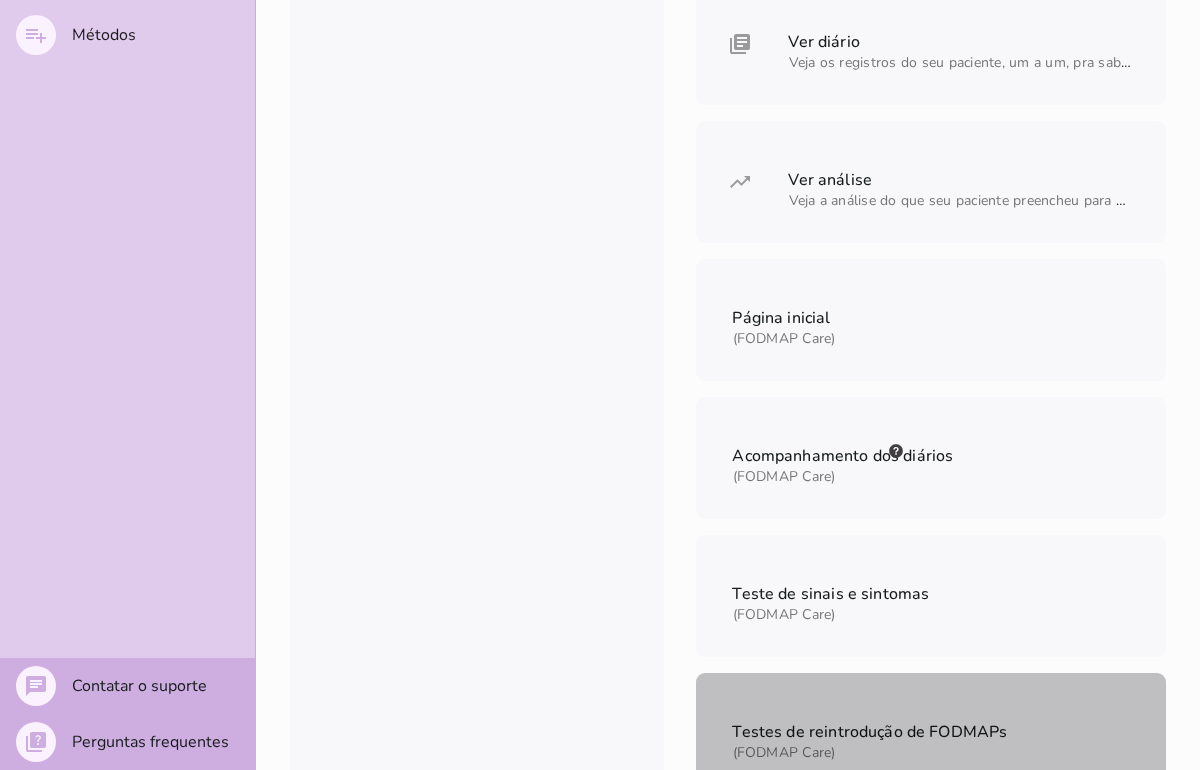 click on "Testes de reintrodução de FODMAPs" at bounding box center [869, 732] 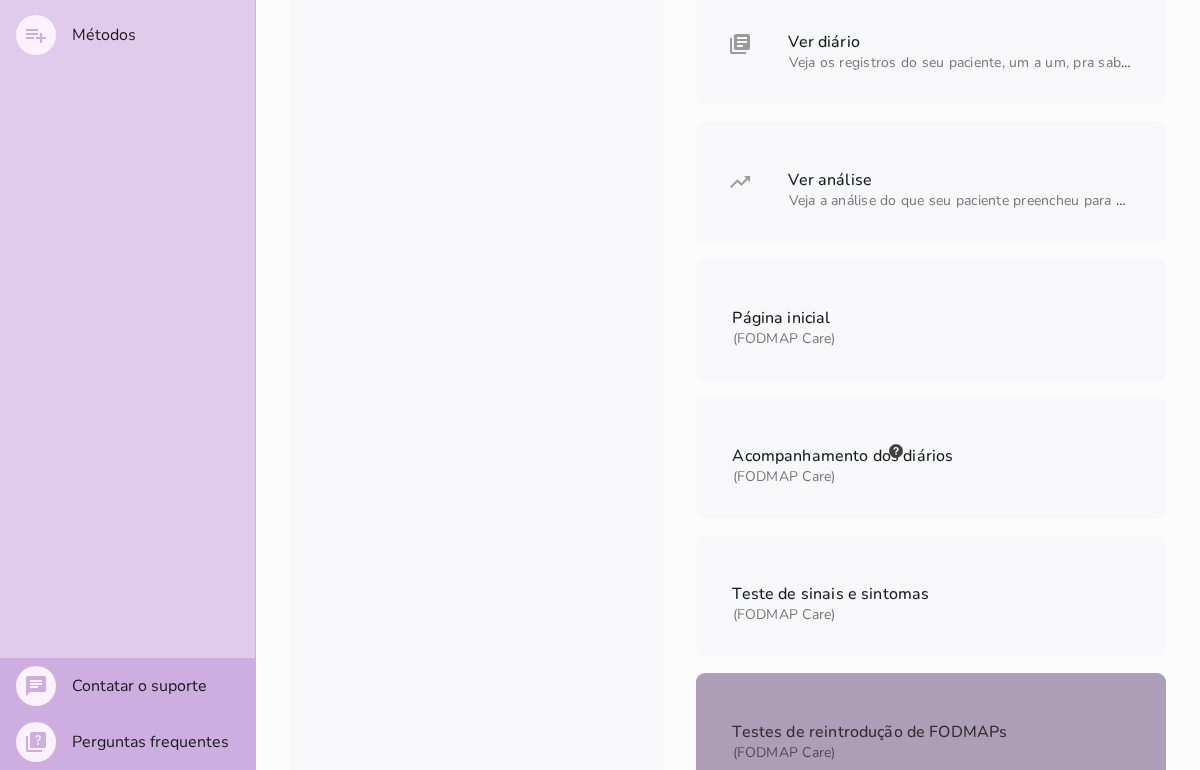 click on "Testes de reintrodução de FODMAPs
(FODMAP Care)" at bounding box center [931, 734] 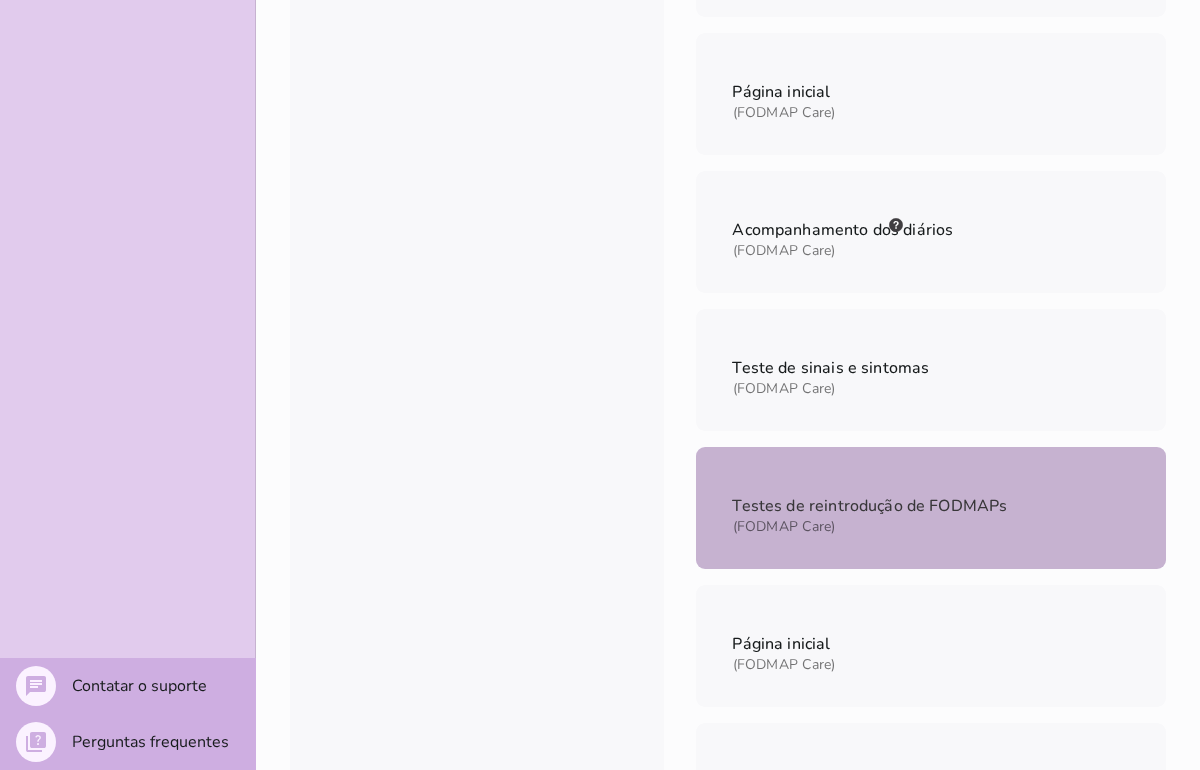 scroll, scrollTop: 0, scrollLeft: 0, axis: both 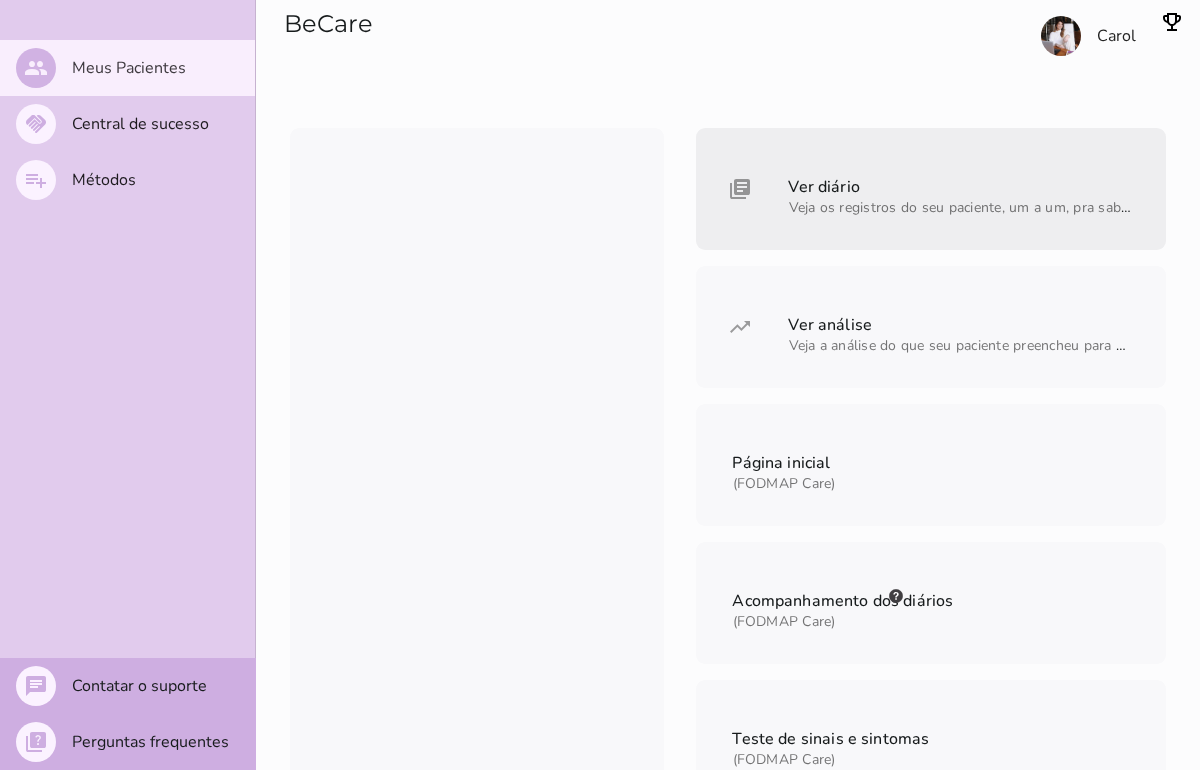 click on "Ver diário
Veja os registros do seu paciente, um a um, pra saber de forma bem detalhada
library_books" at bounding box center (931, 189) 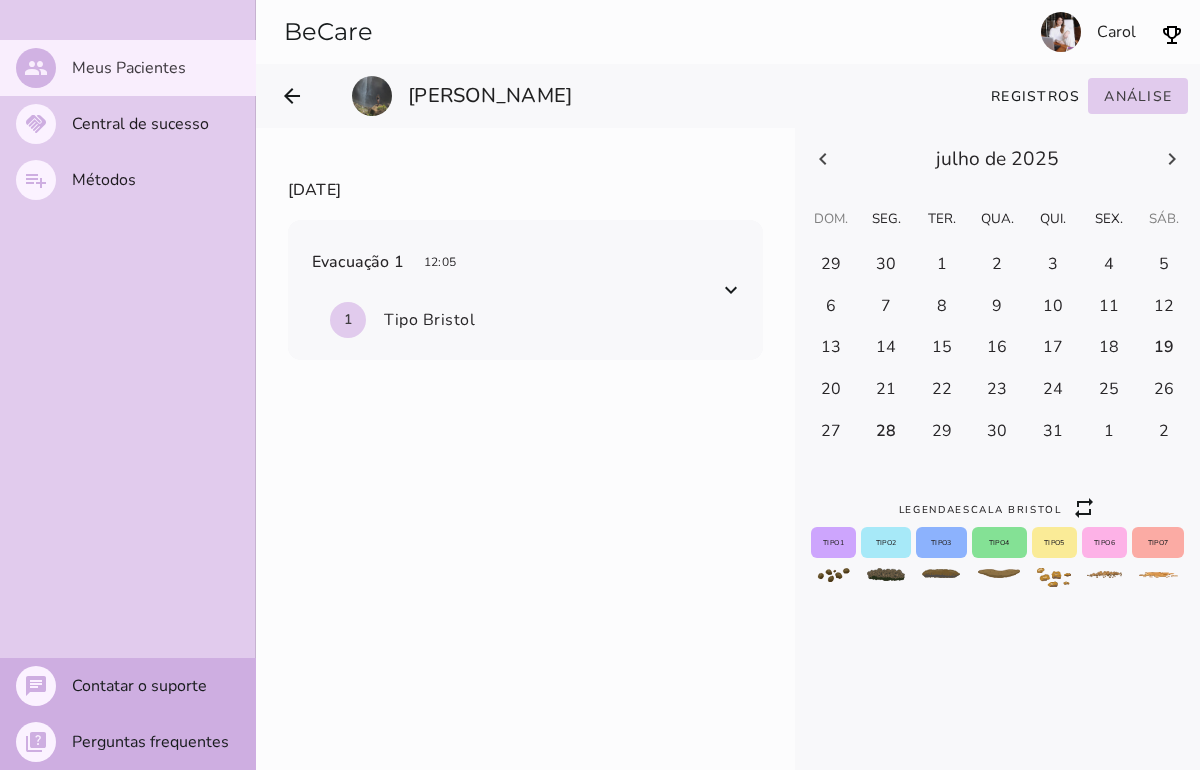 click 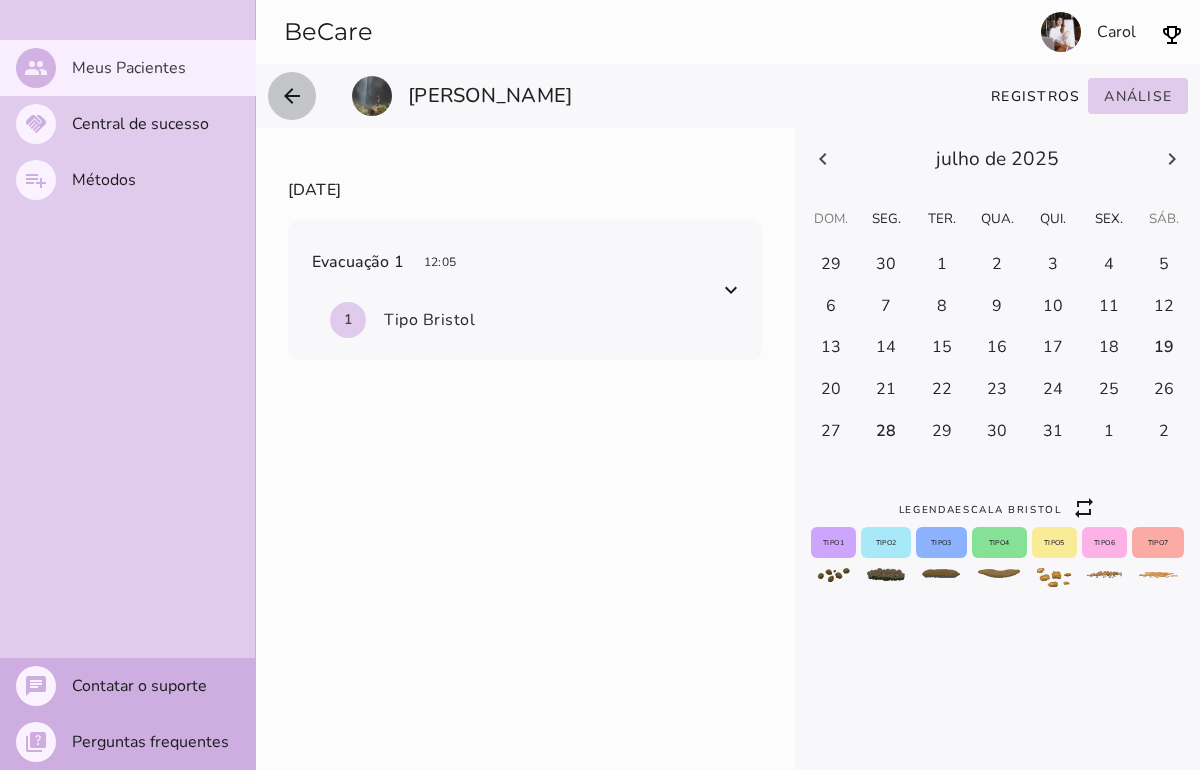 click on "arrow_back" 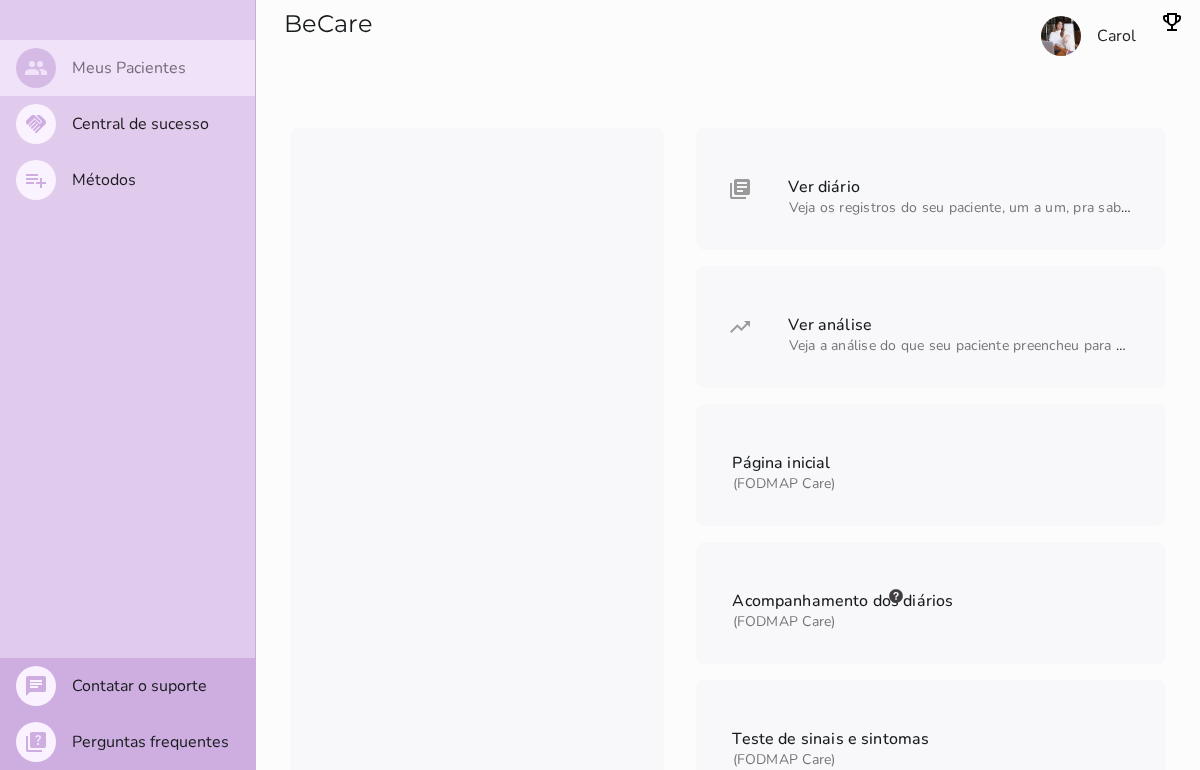 click on "Meus Pacientes" at bounding box center [0, 0] 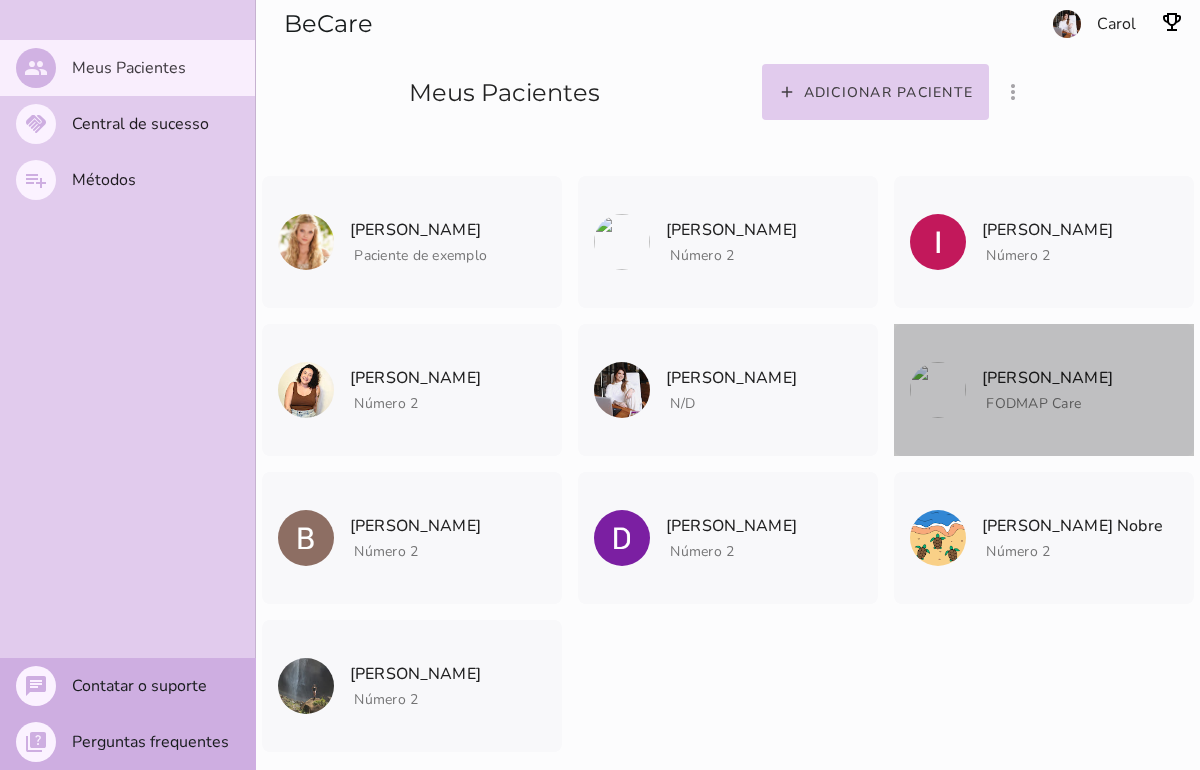 click 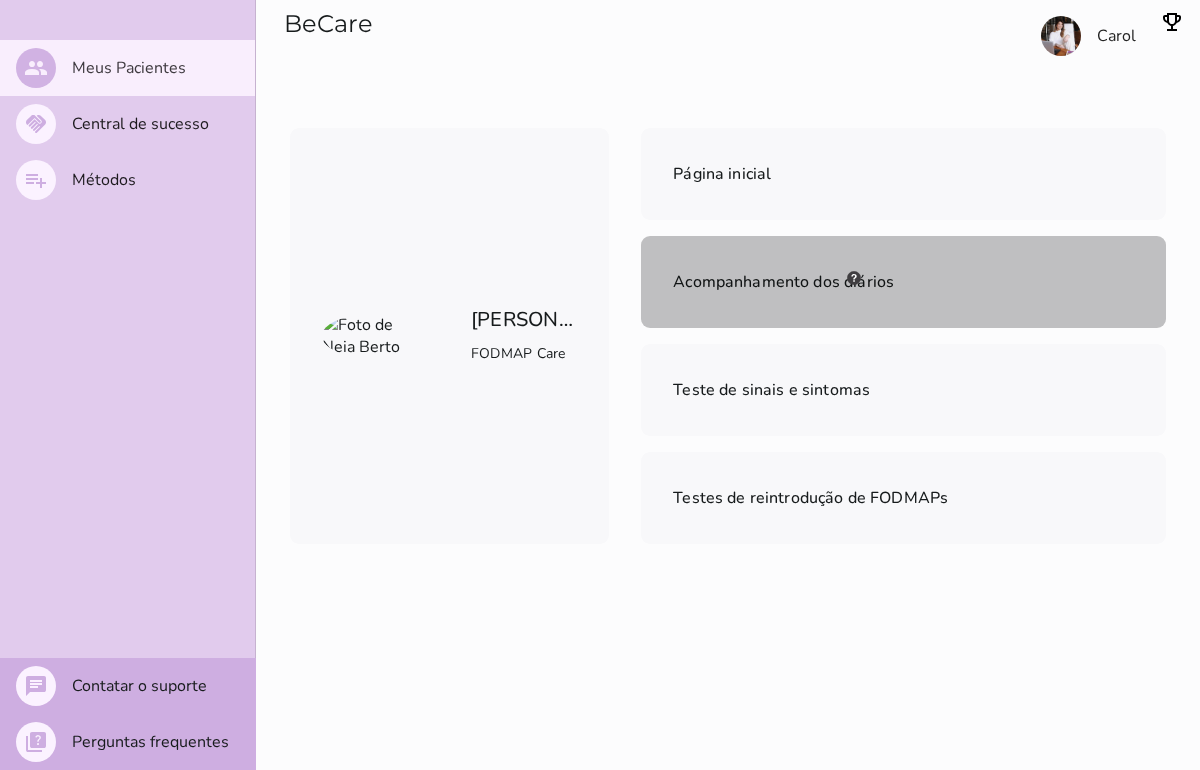 click on "Acompanhamento dos diários" at bounding box center [903, 282] 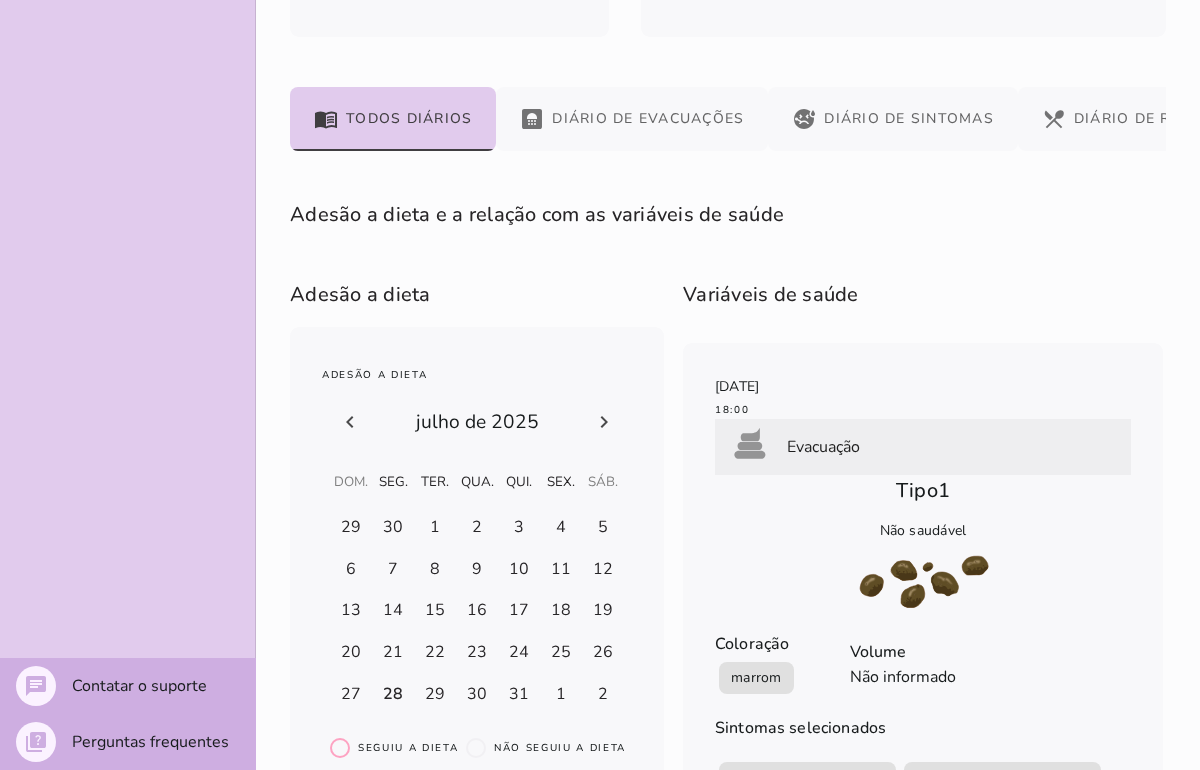scroll, scrollTop: 510, scrollLeft: 0, axis: vertical 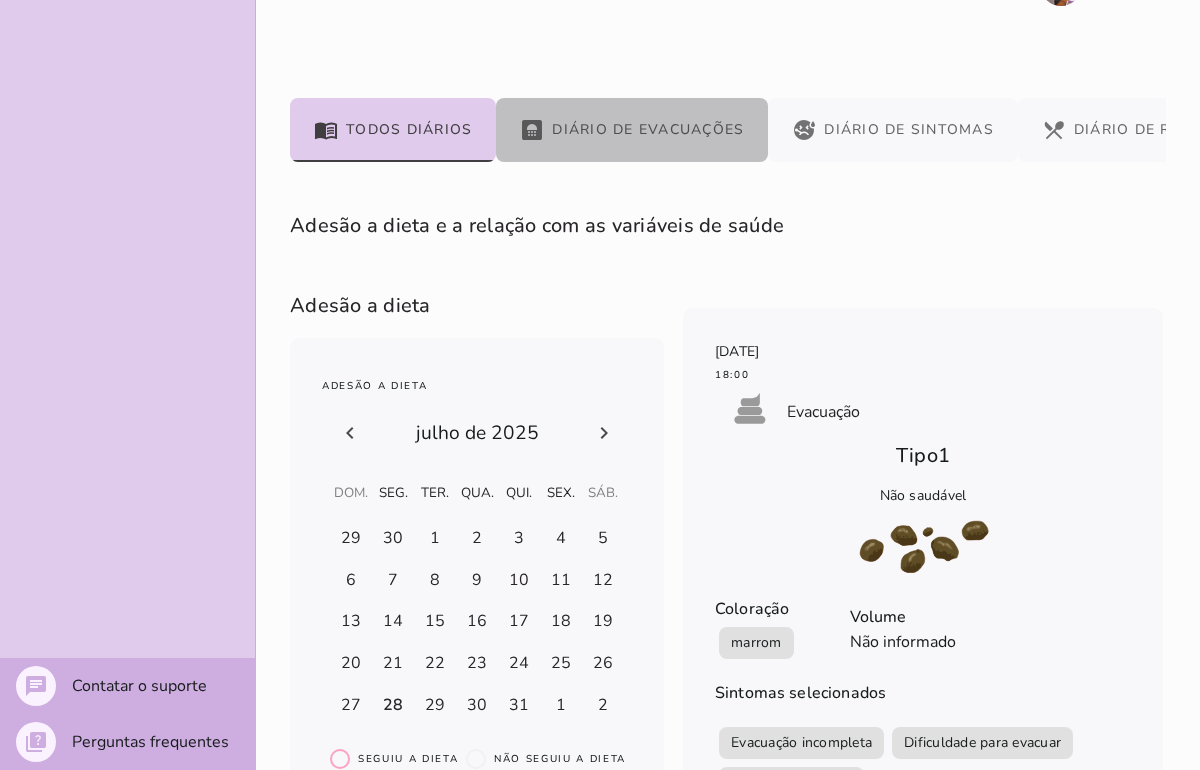 click on "bathroom
Diário de Evacuações" at bounding box center (632, 130) 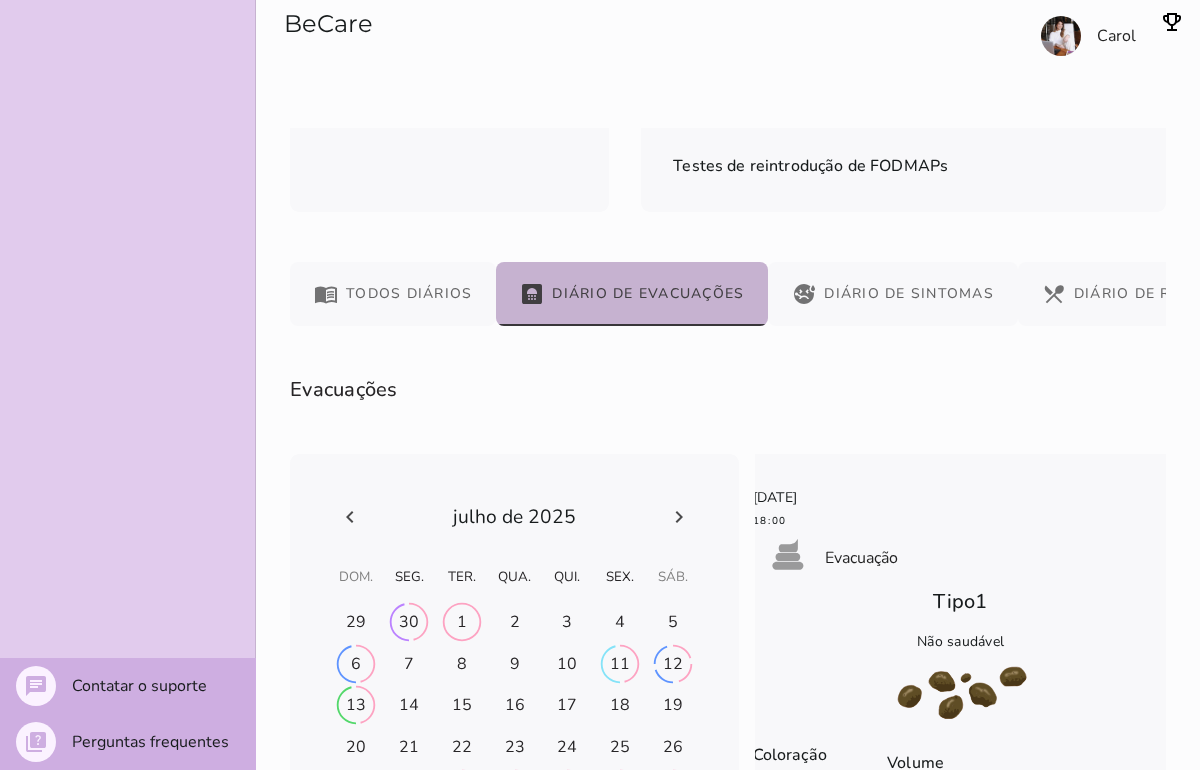 scroll, scrollTop: 327, scrollLeft: 0, axis: vertical 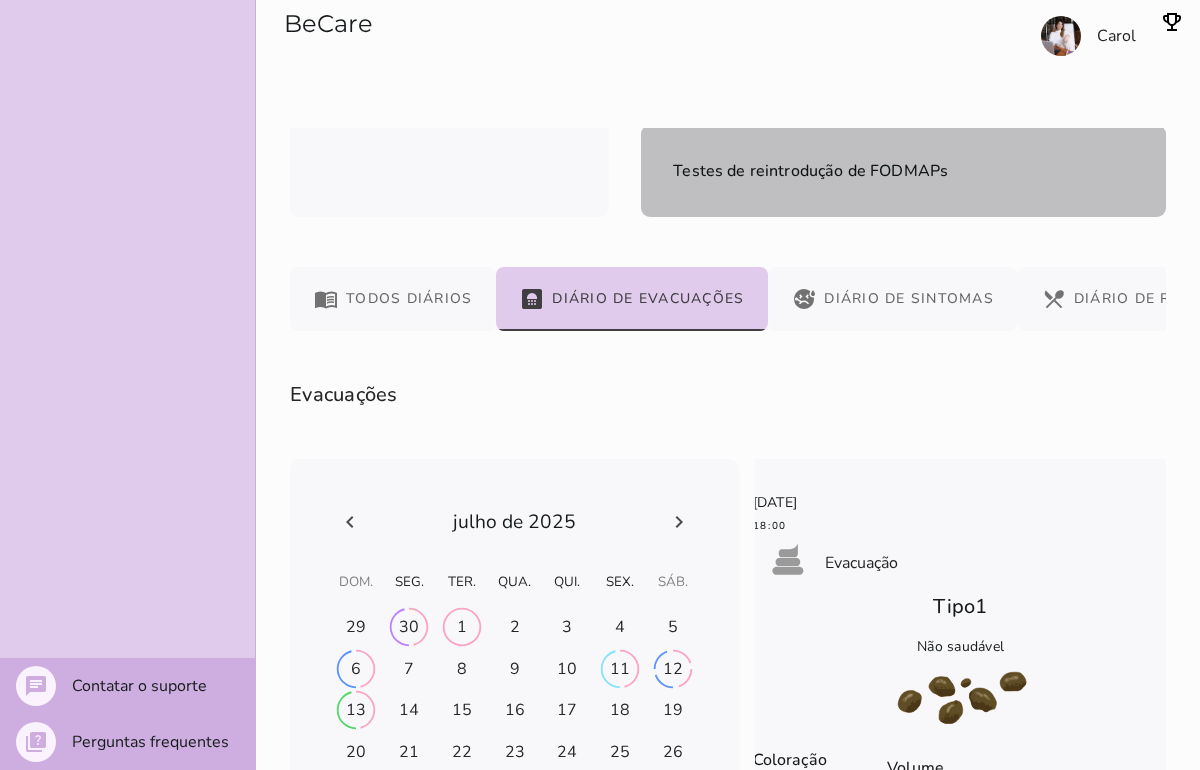 click on "Testes de reintrodução de FODMAPs" at bounding box center (903, 171) 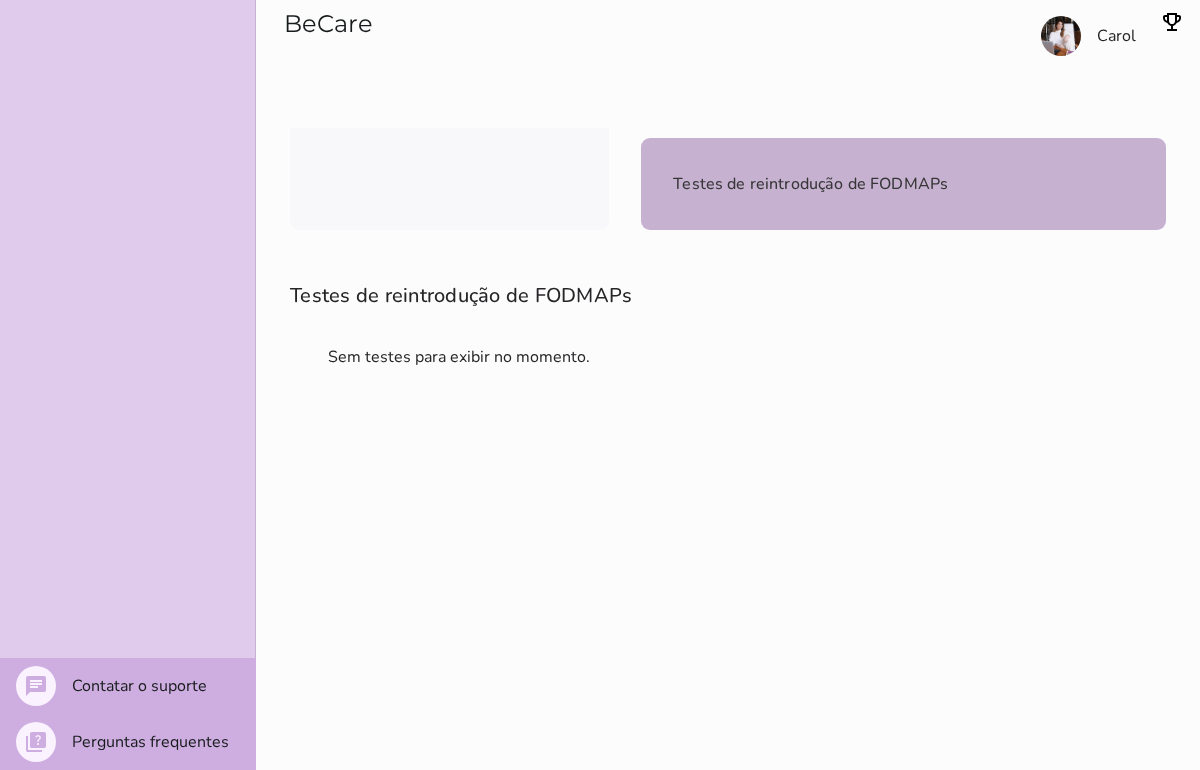 scroll, scrollTop: 314, scrollLeft: 0, axis: vertical 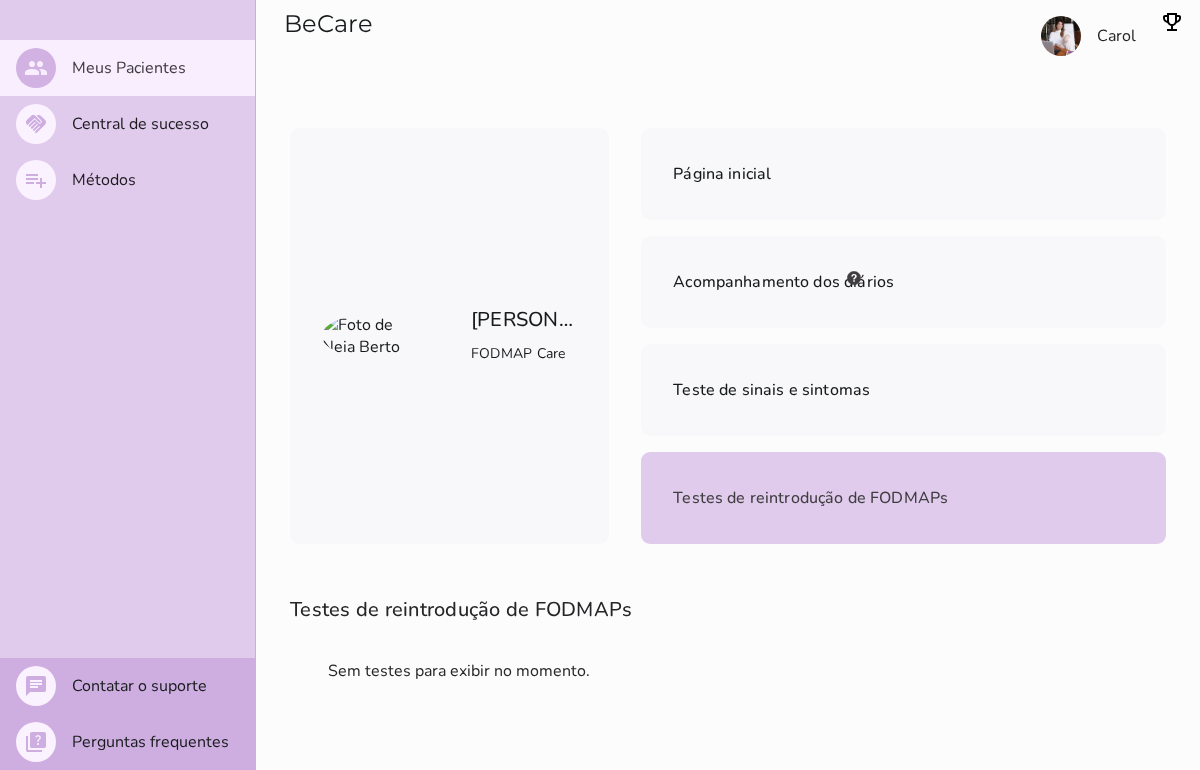 click on "FODMAP Care" at bounding box center (518, 353) 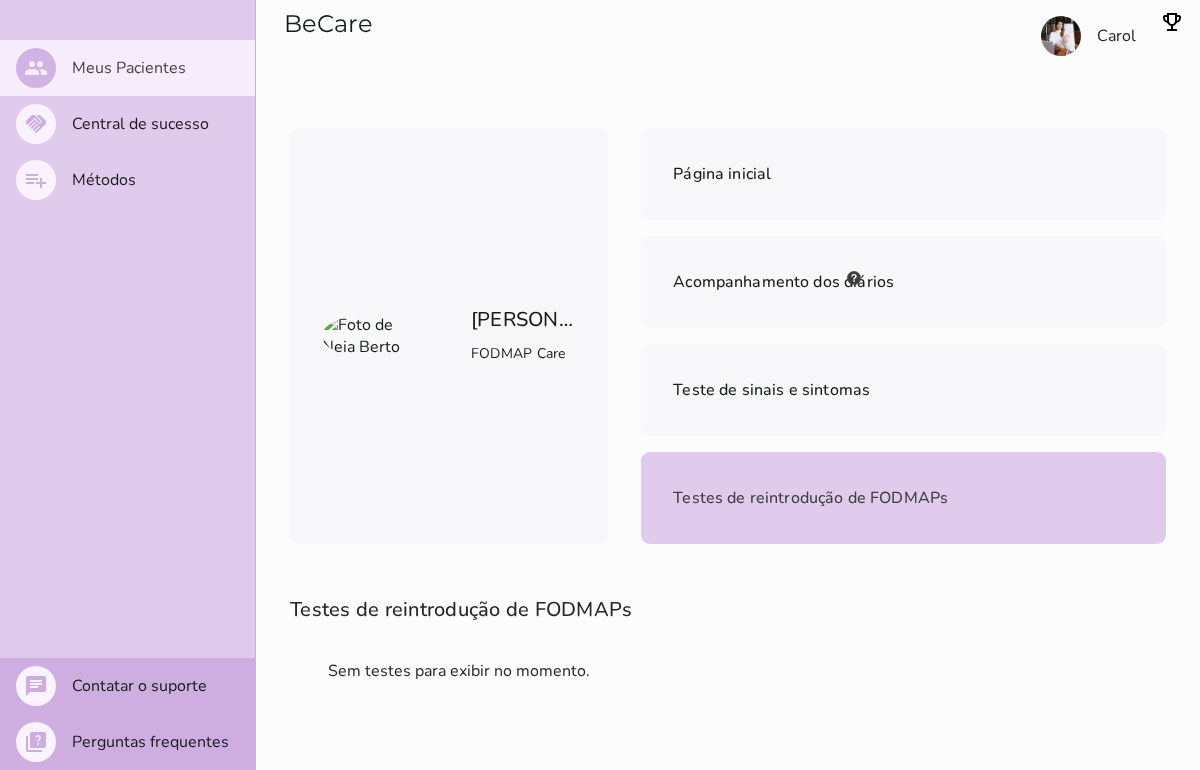 click on "Meus Pacientes" at bounding box center [0, 0] 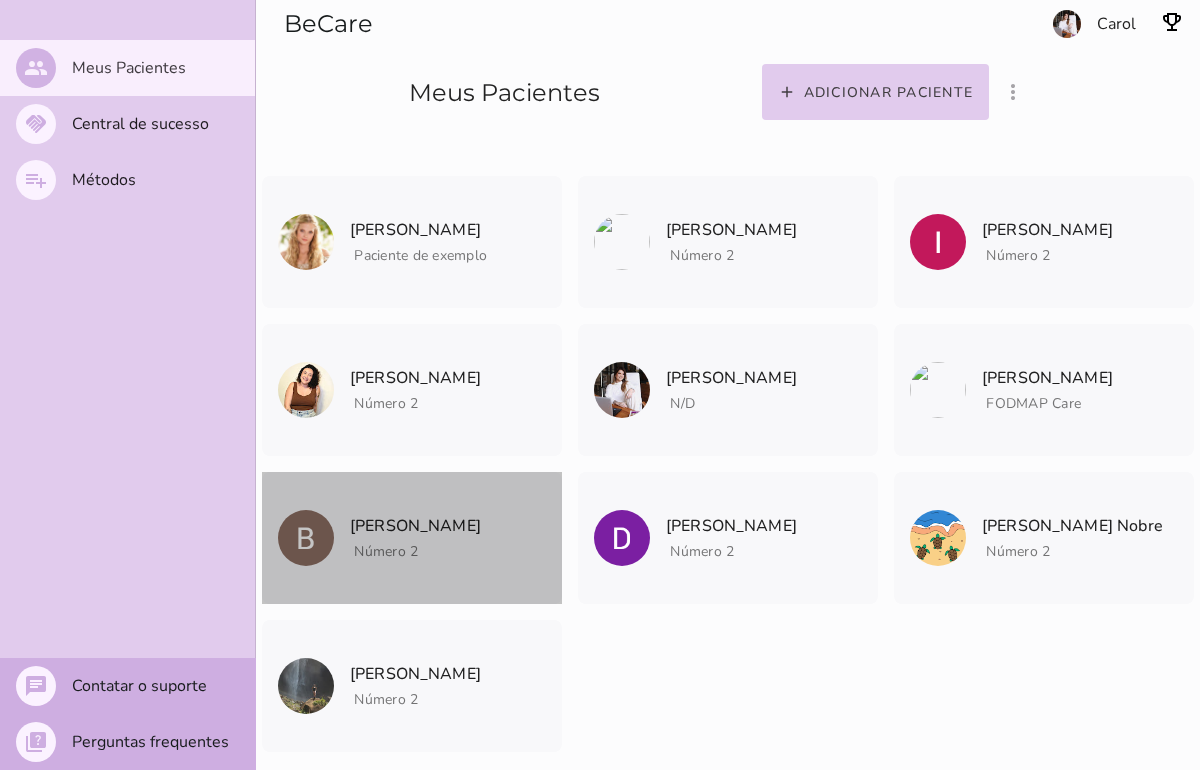 click on "Número 2" 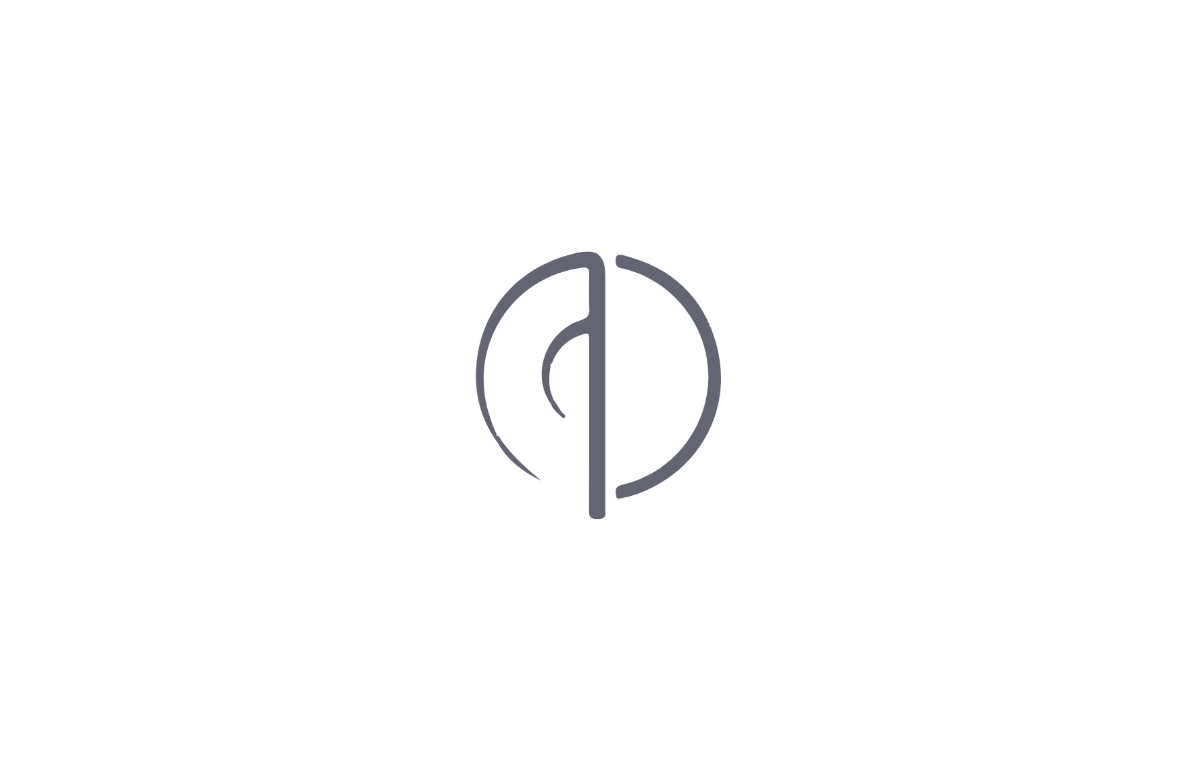 scroll, scrollTop: 0, scrollLeft: 0, axis: both 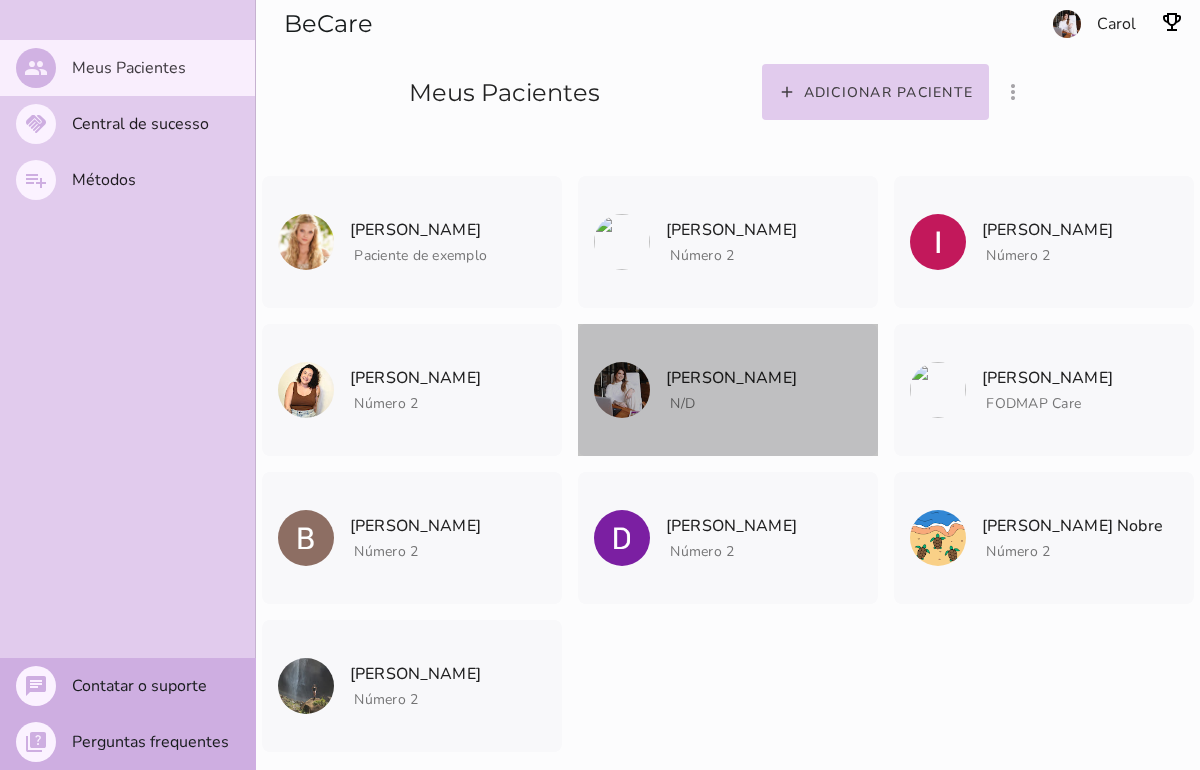 click on "N/D" 